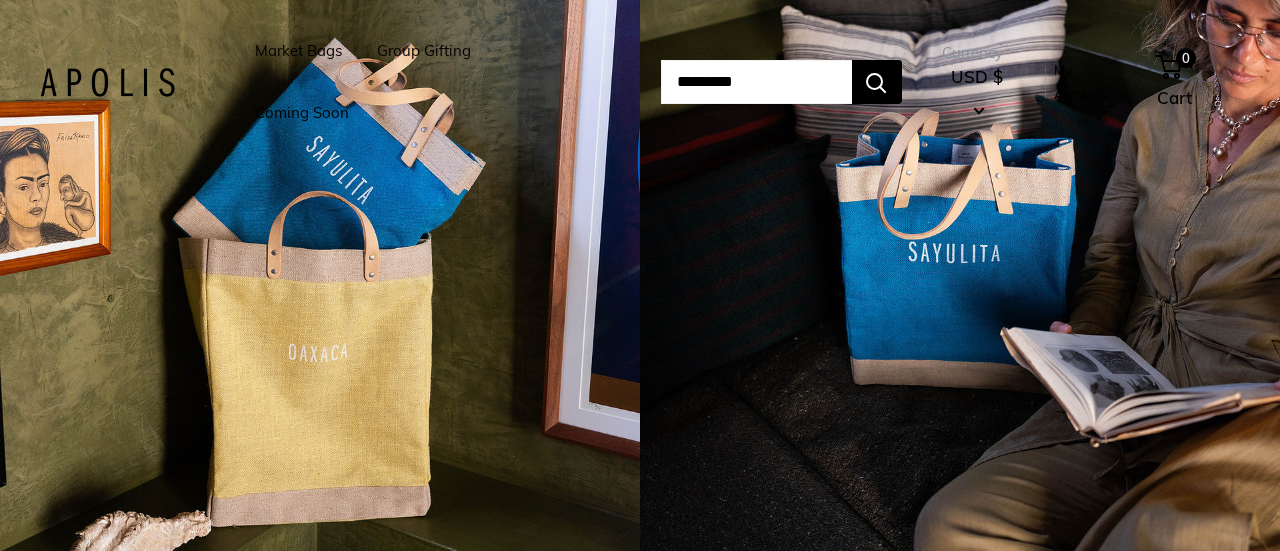 scroll, scrollTop: 0, scrollLeft: 0, axis: both 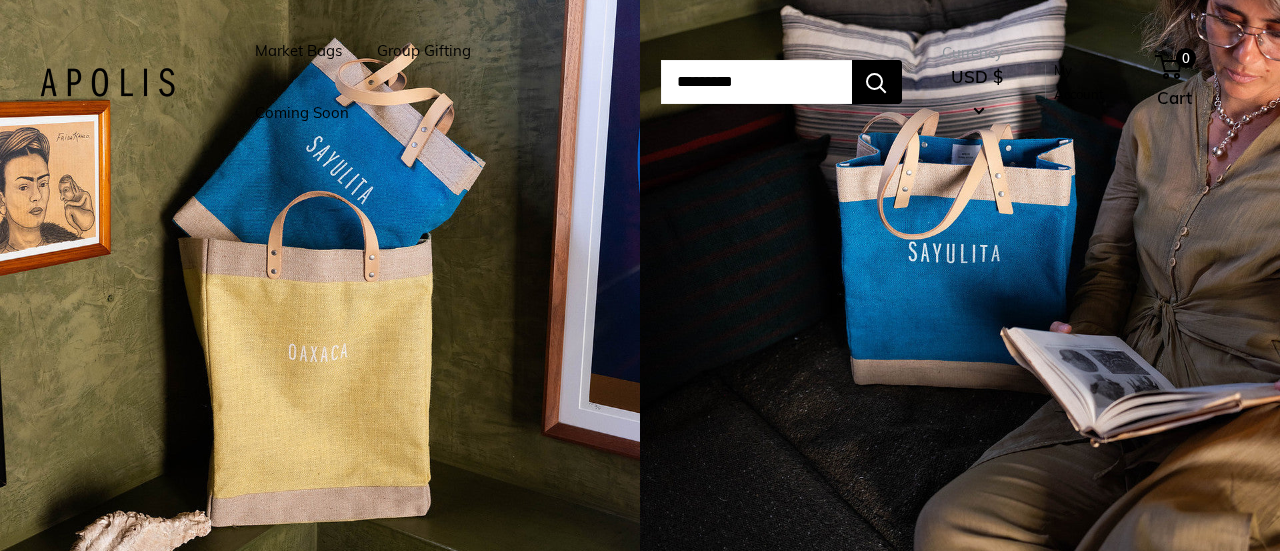 click on "Market Bags" at bounding box center [298, 51] 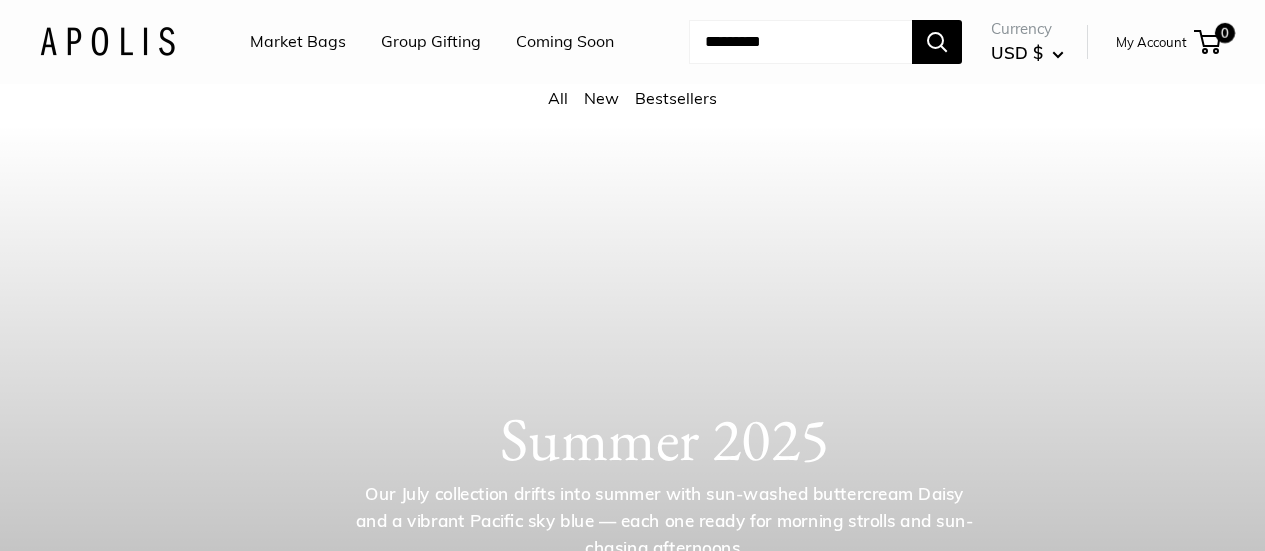 scroll, scrollTop: 0, scrollLeft: 0, axis: both 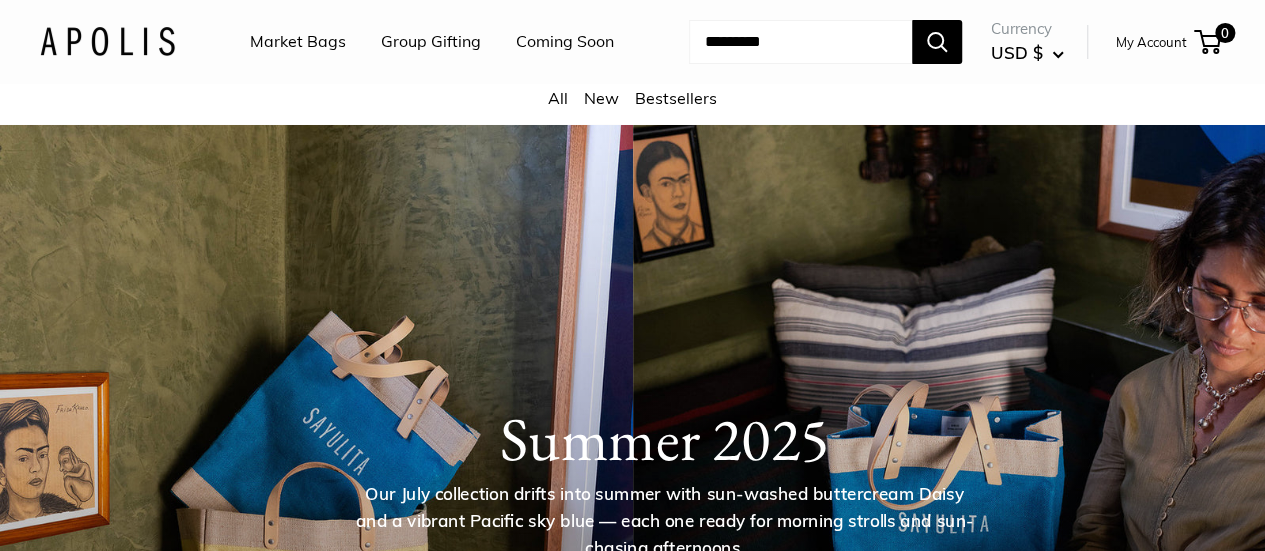 click on "Market Bags" at bounding box center (298, 42) 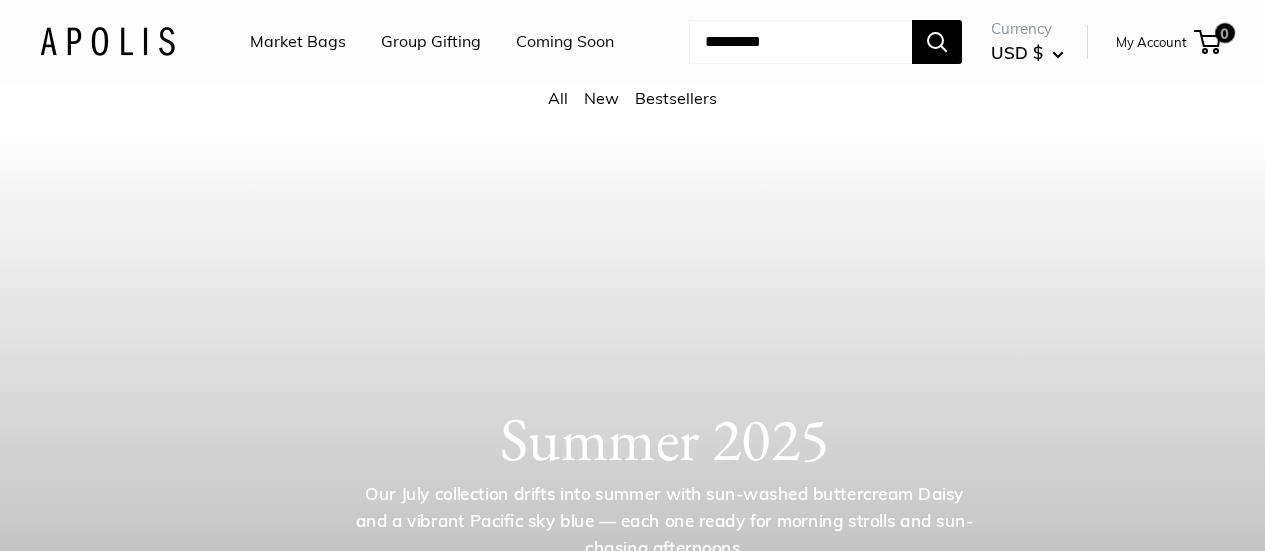 scroll, scrollTop: 0, scrollLeft: 0, axis: both 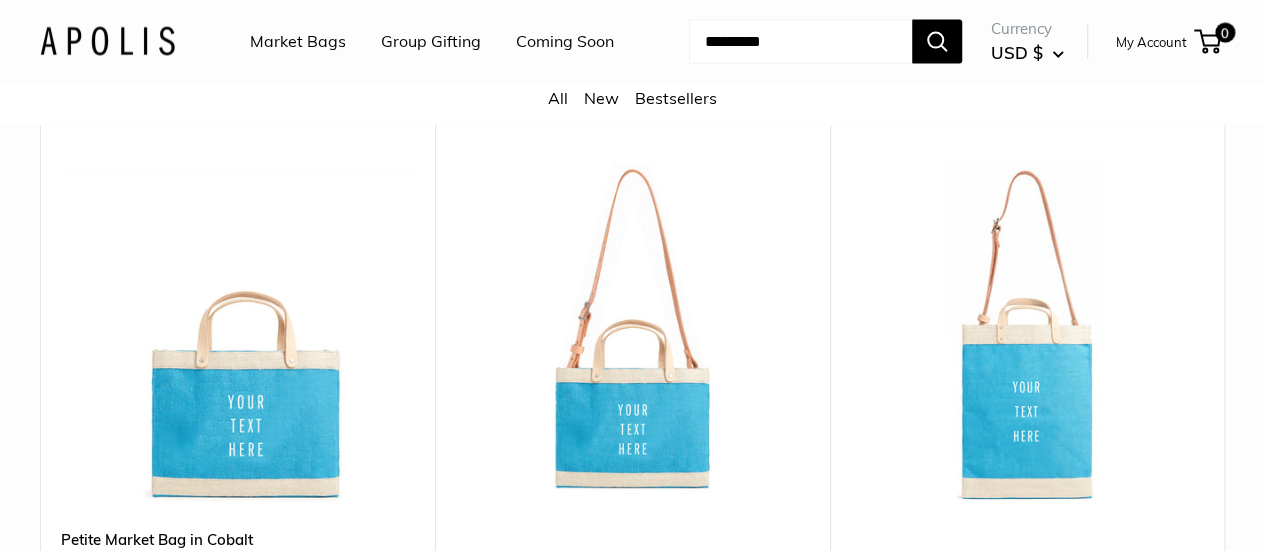 click at bounding box center [0, 0] 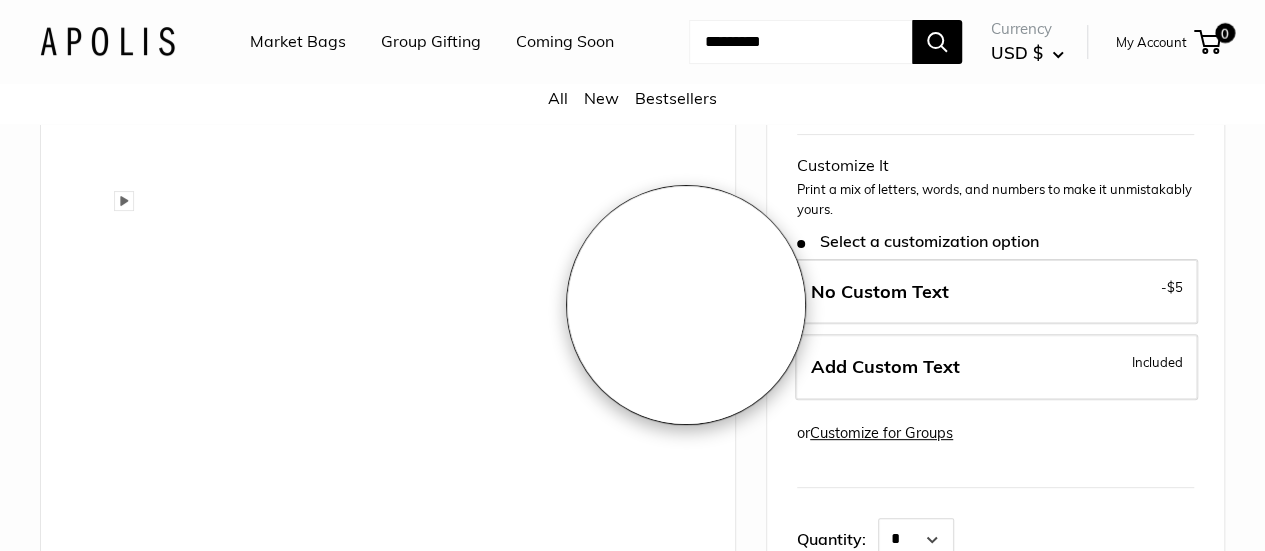 scroll, scrollTop: 200, scrollLeft: 0, axis: vertical 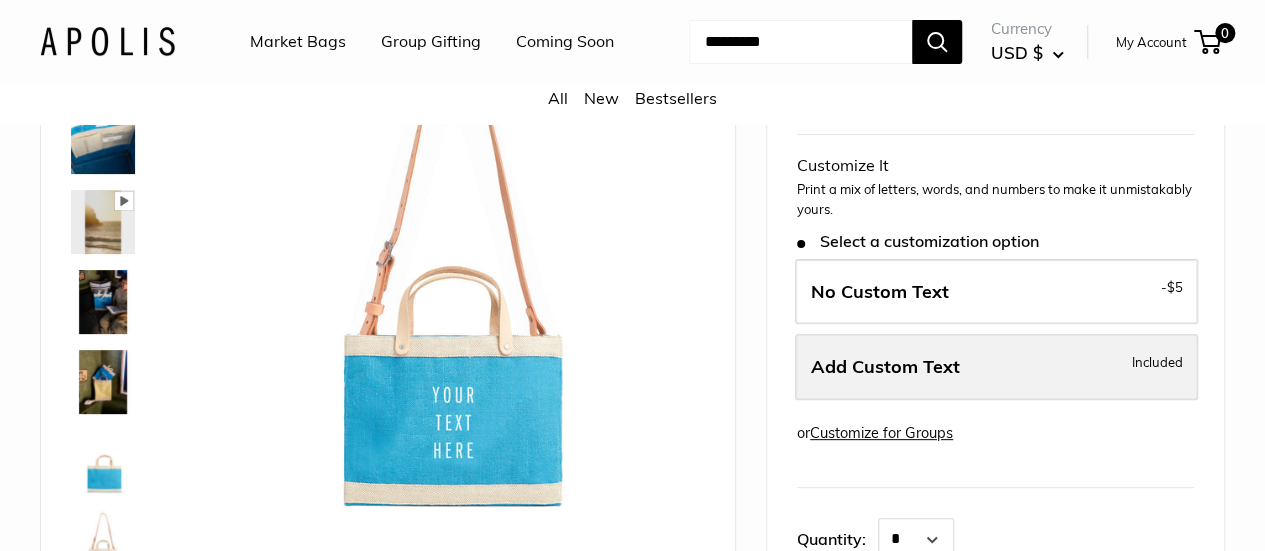 click on "Add Custom Text" at bounding box center [885, 366] 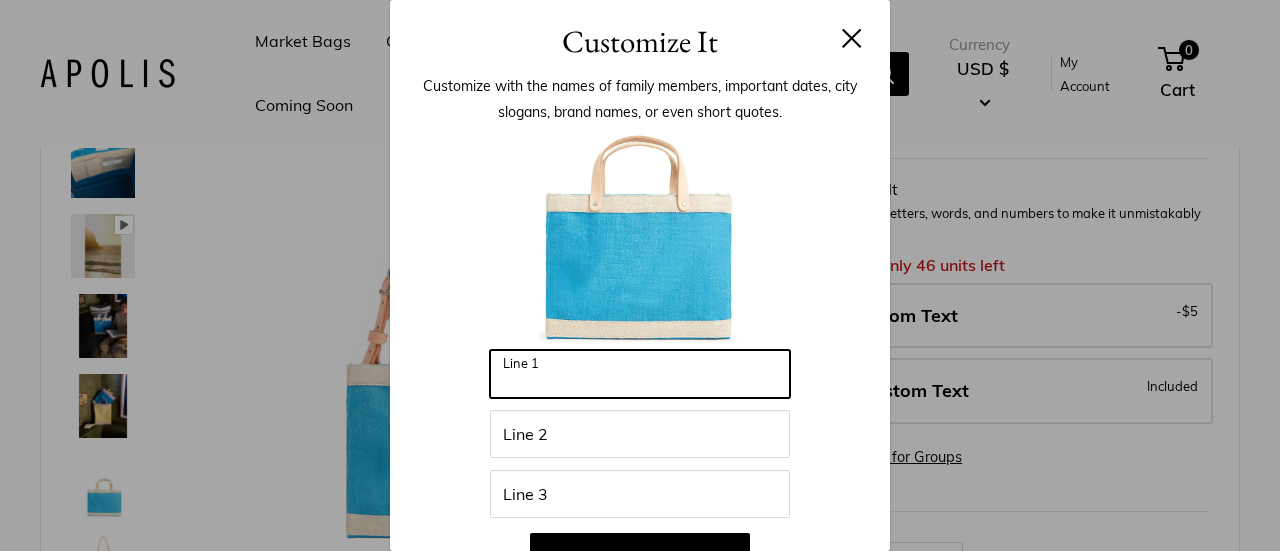 click on "Line 1" at bounding box center [640, 374] 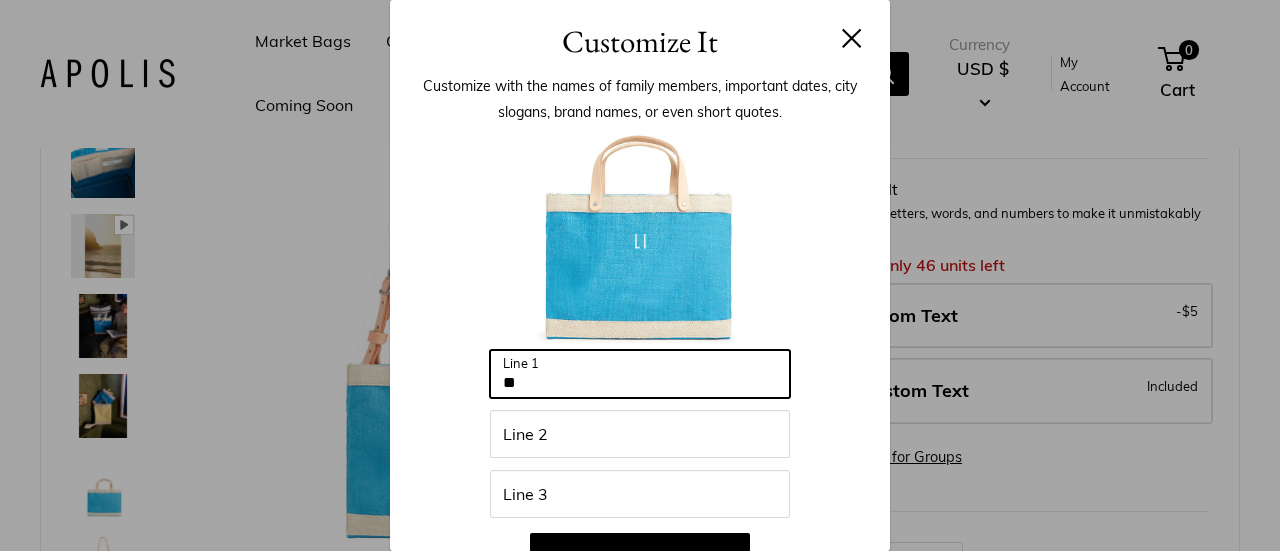 type on "**********" 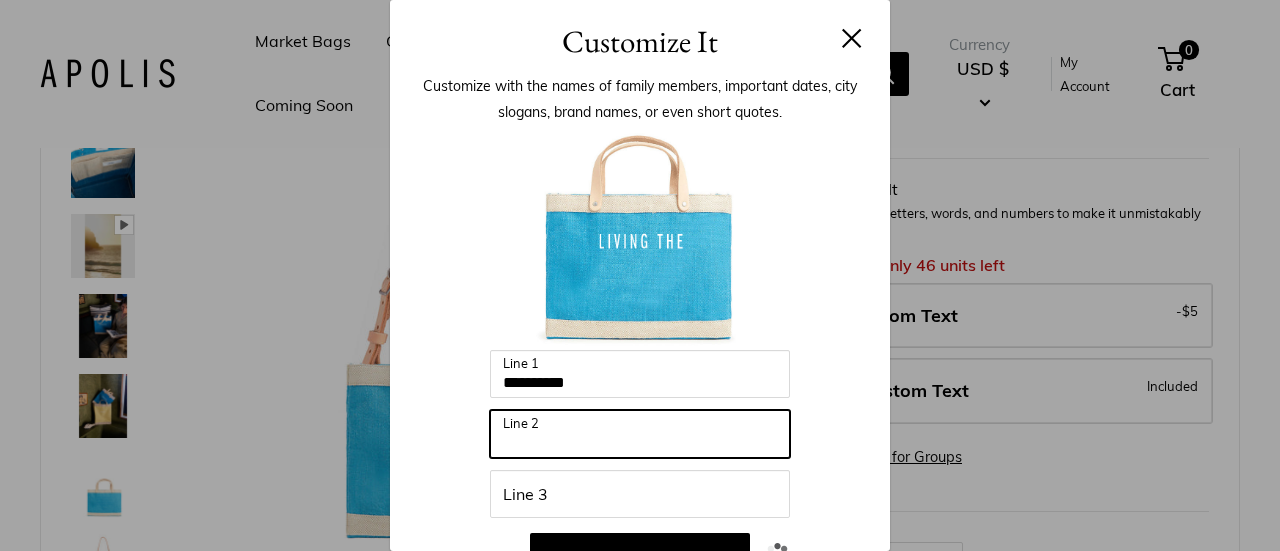 click on "Line 2" at bounding box center (640, 434) 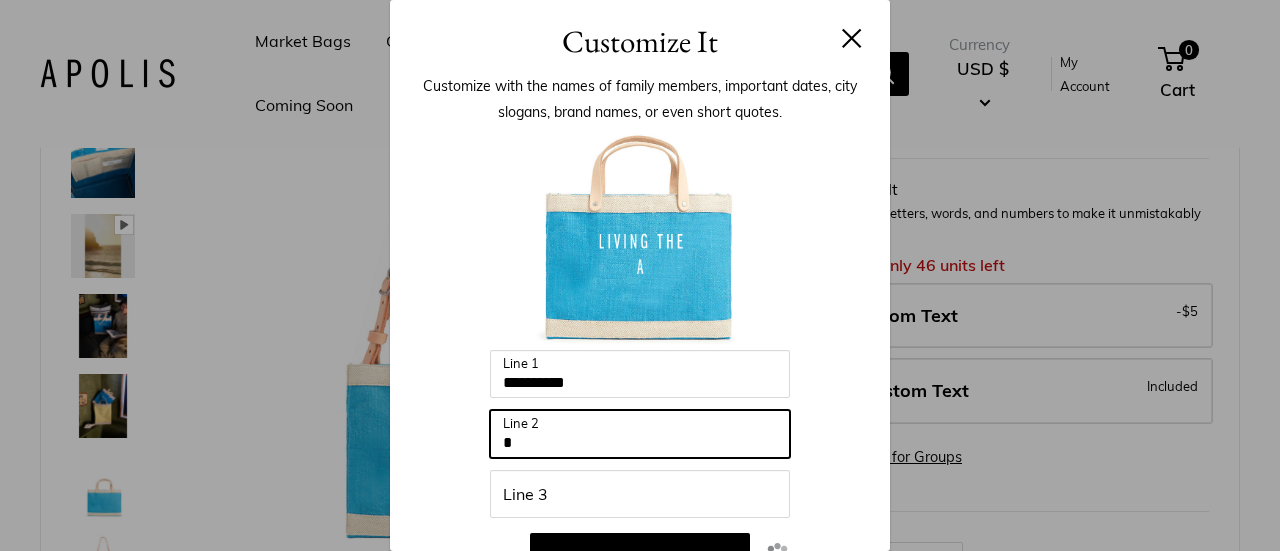 type on "*****" 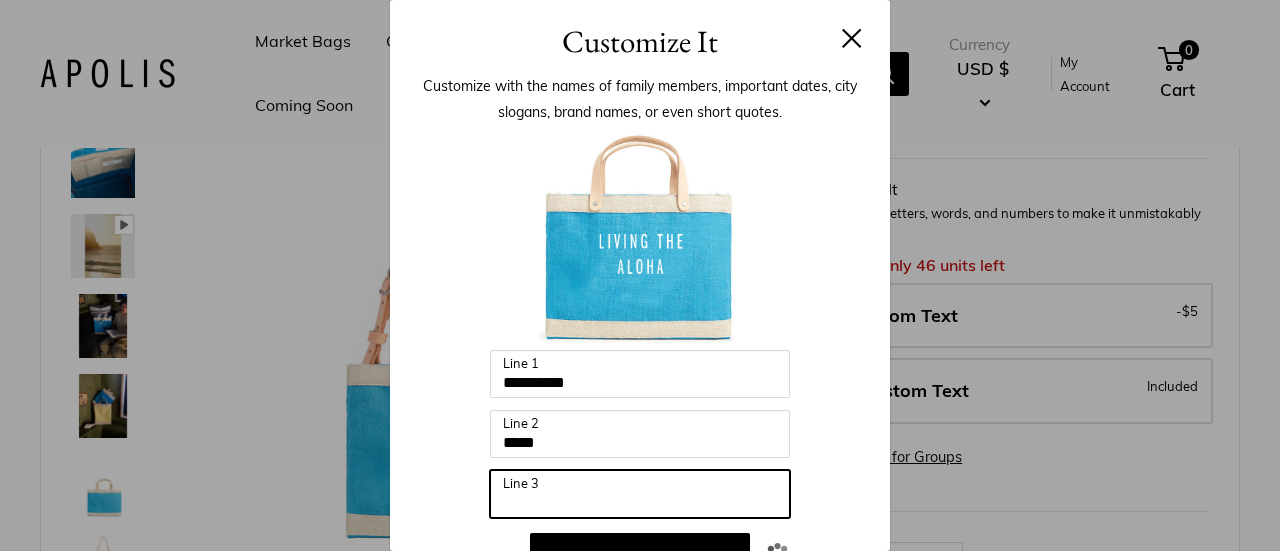 click on "Line 3" at bounding box center [640, 494] 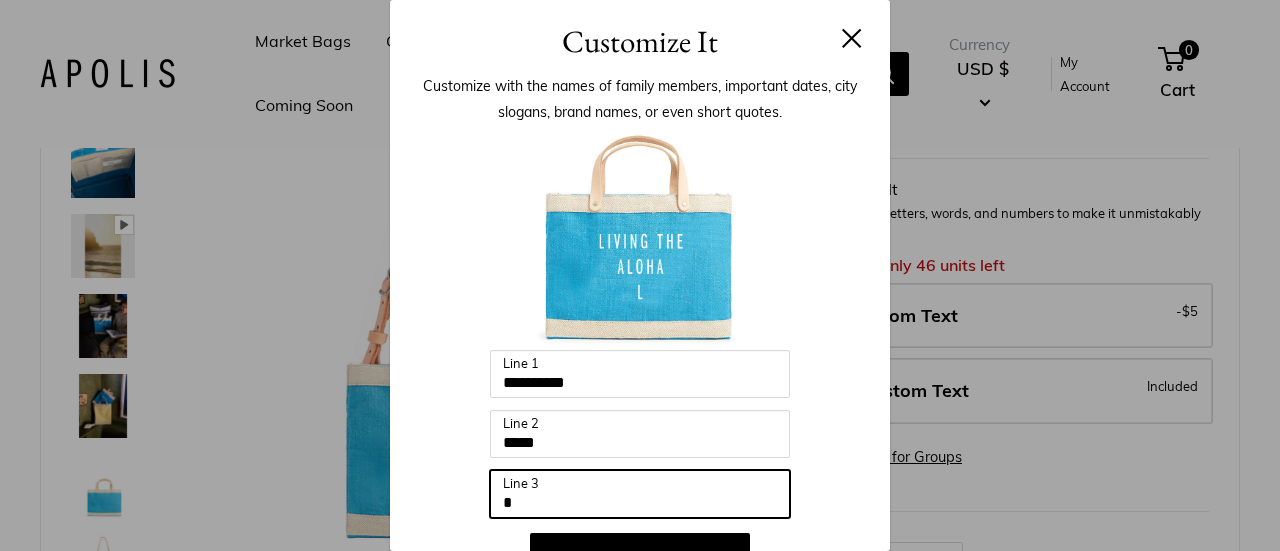 type on "****" 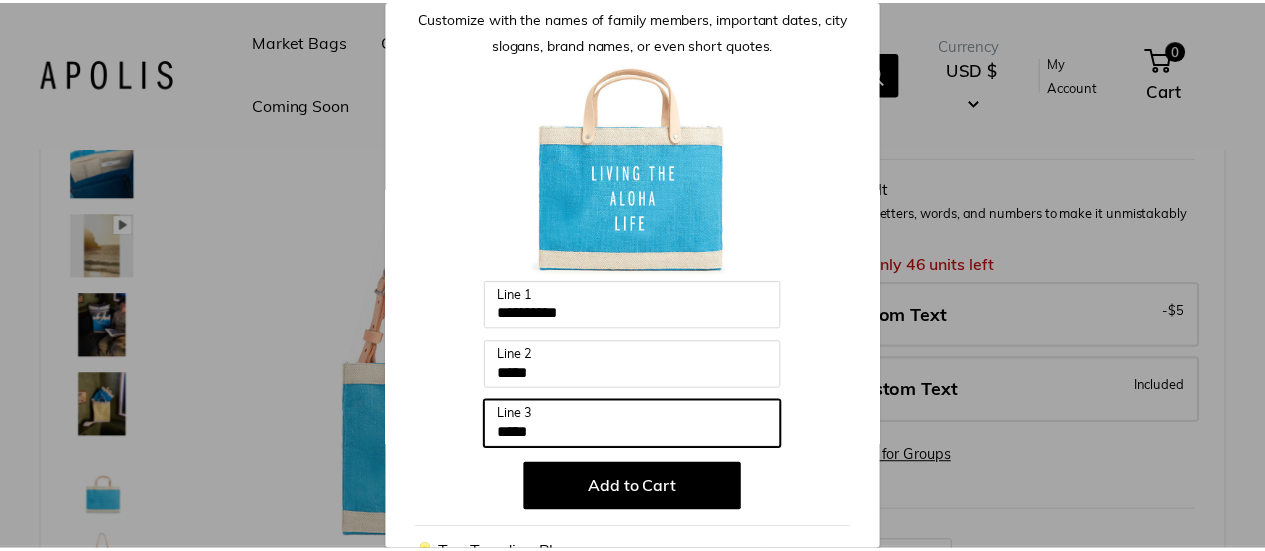 scroll, scrollTop: 100, scrollLeft: 0, axis: vertical 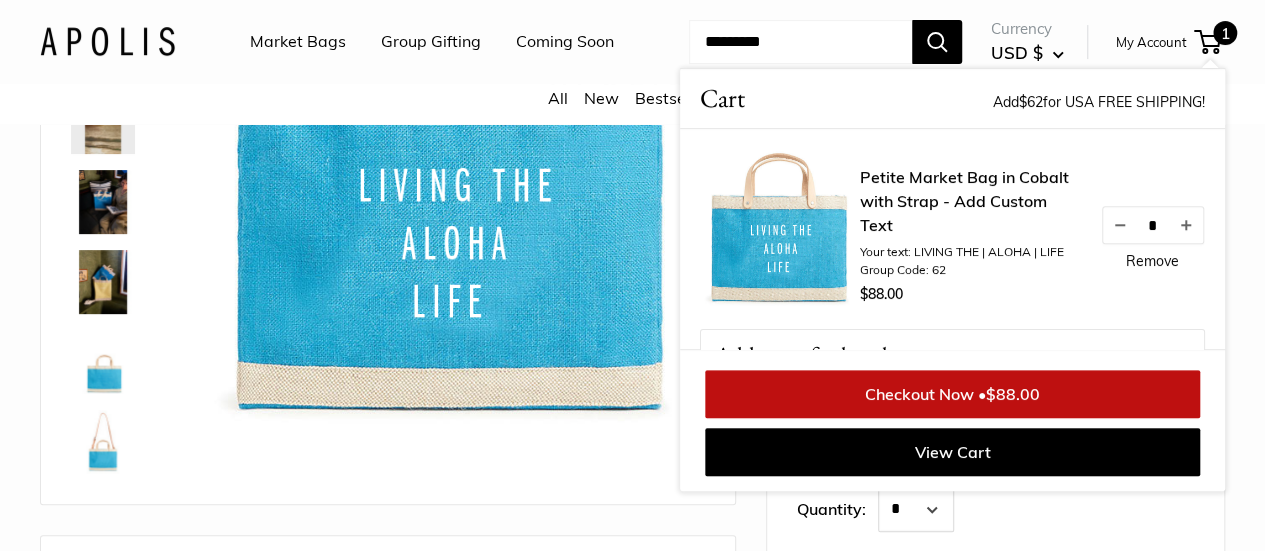 drag, startPoint x: 626, startPoint y: 458, endPoint x: 576, endPoint y: 406, distance: 72.138756 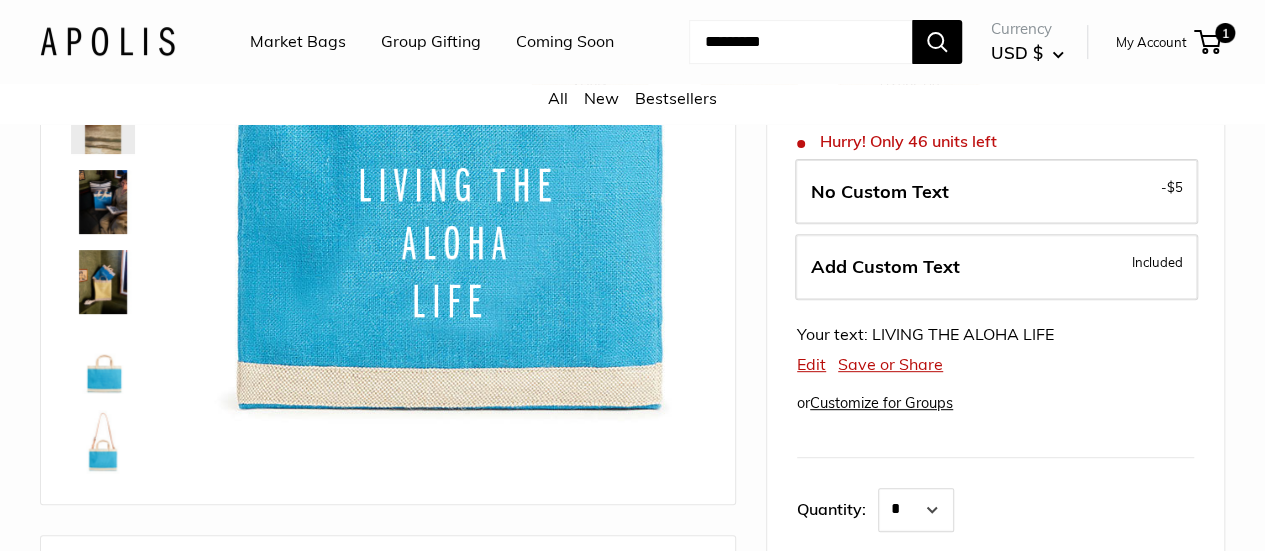 click on "Market Bags" at bounding box center [298, 42] 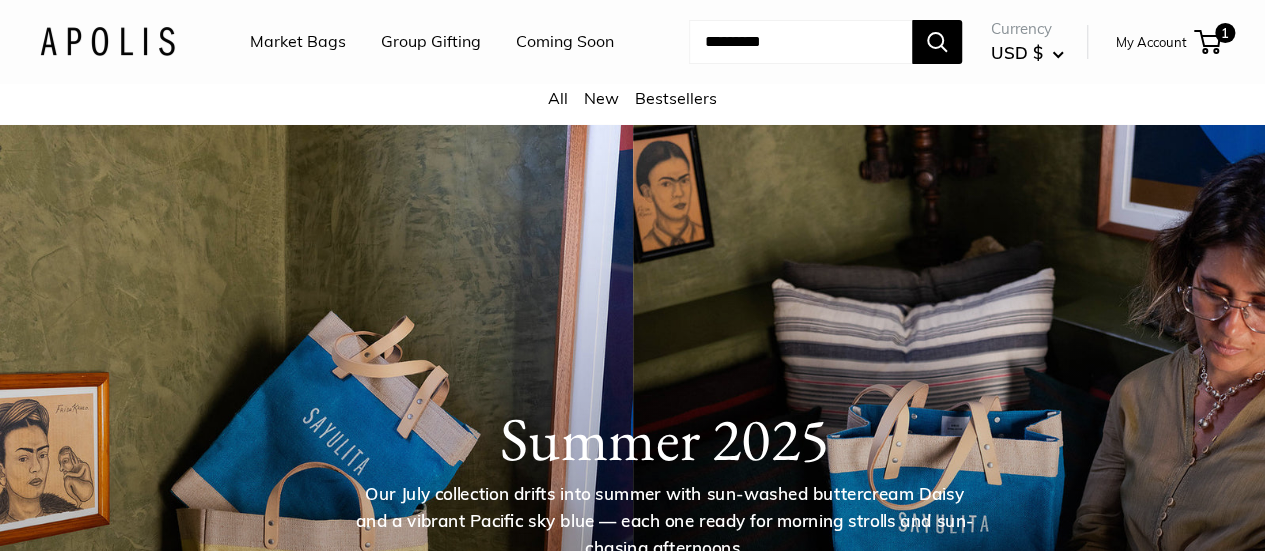 scroll, scrollTop: 234, scrollLeft: 0, axis: vertical 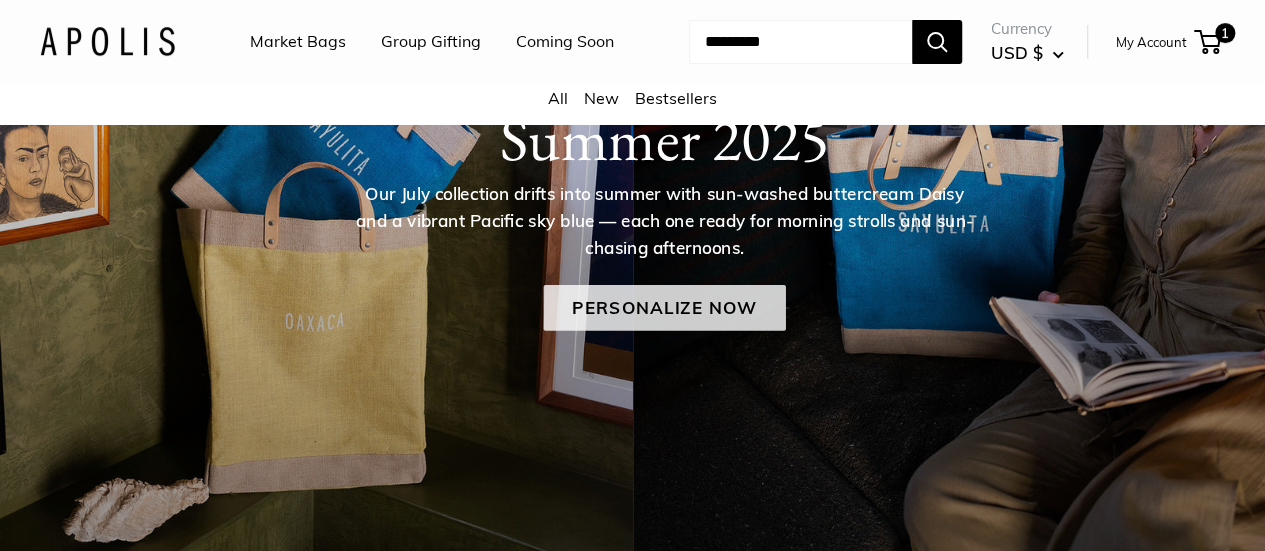 click on "Personalize Now" at bounding box center (664, 308) 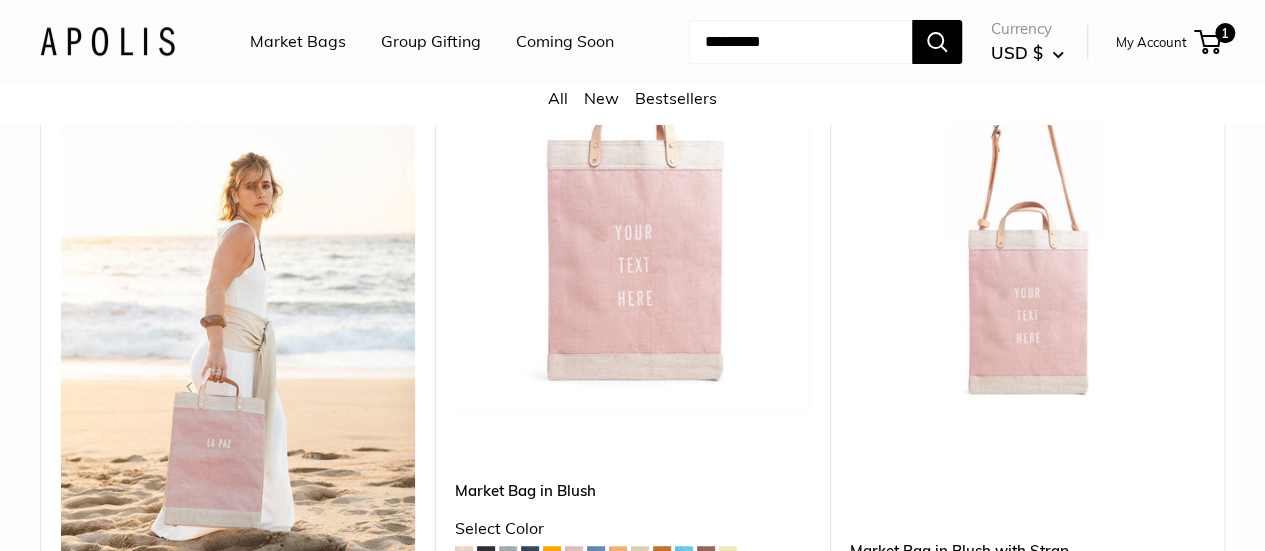 scroll, scrollTop: 500, scrollLeft: 0, axis: vertical 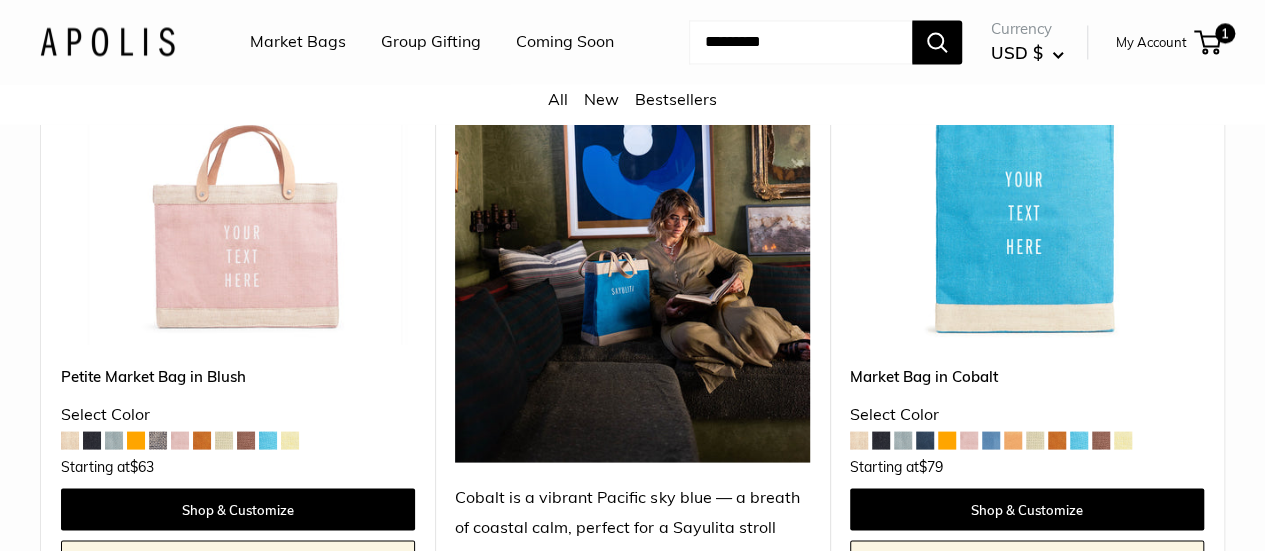 click at bounding box center (114, 440) 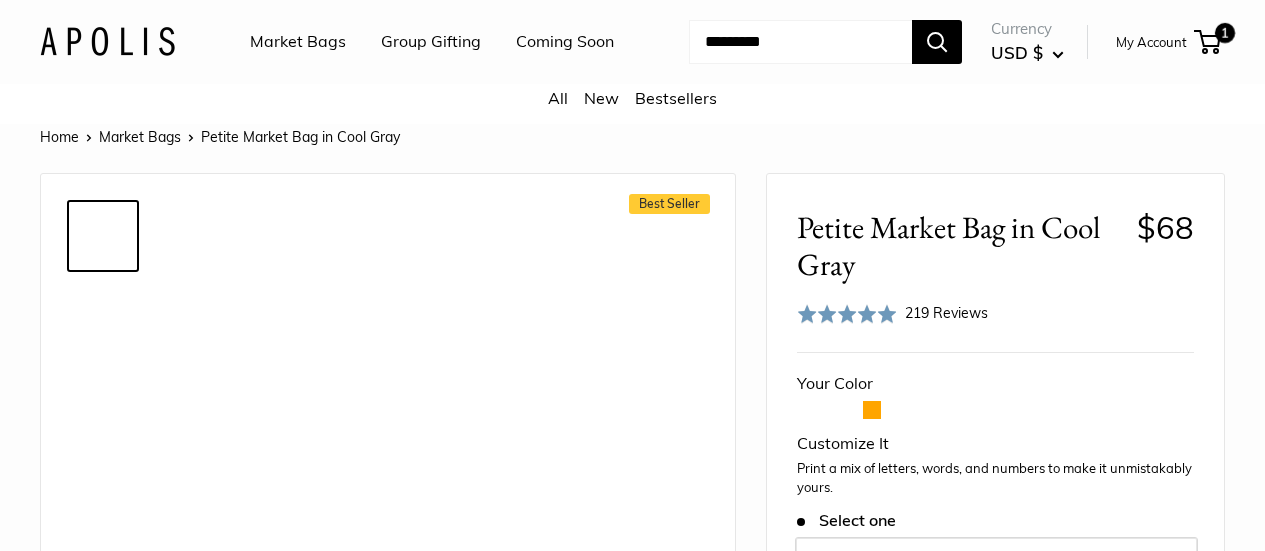 scroll, scrollTop: 0, scrollLeft: 0, axis: both 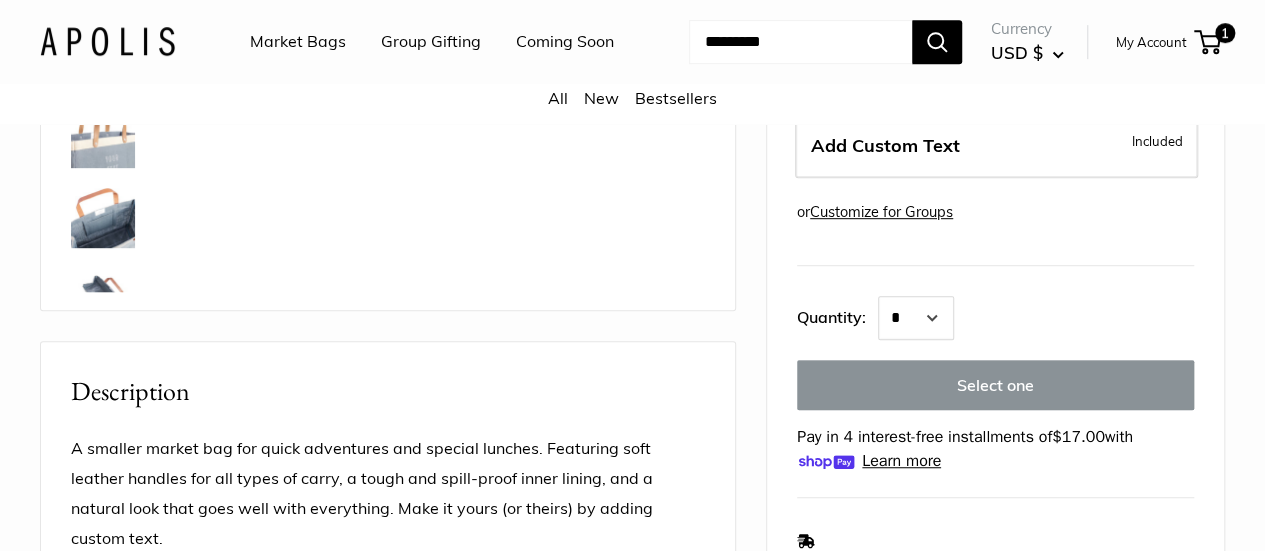 drag, startPoint x: 910, startPoint y: 167, endPoint x: 787, endPoint y: 234, distance: 140.06427 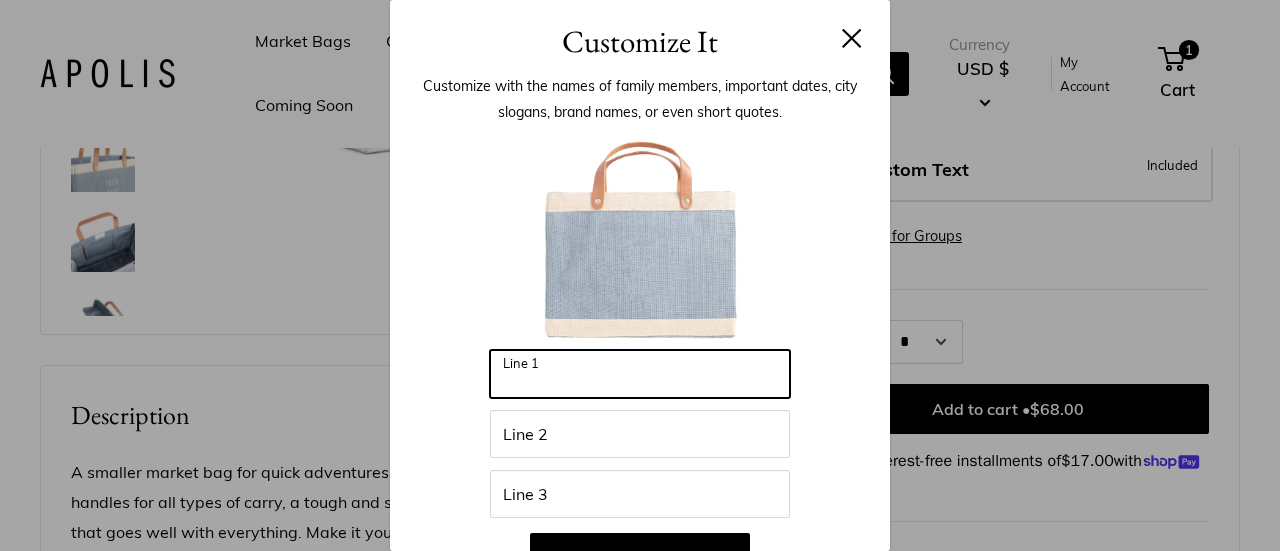 click on "Line 1" at bounding box center [640, 374] 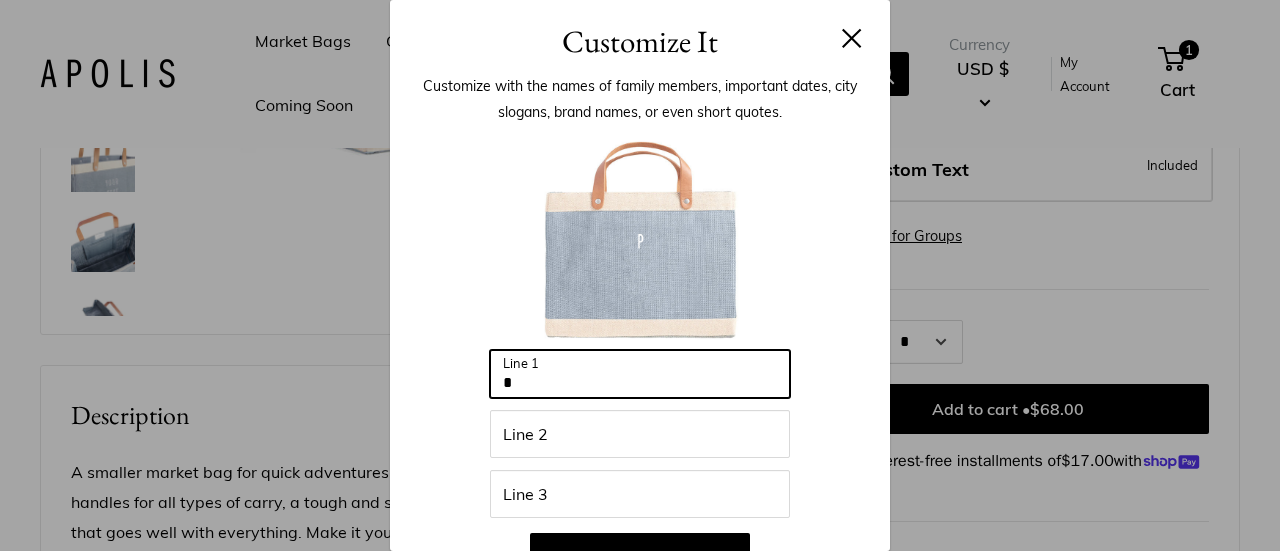 type on "********" 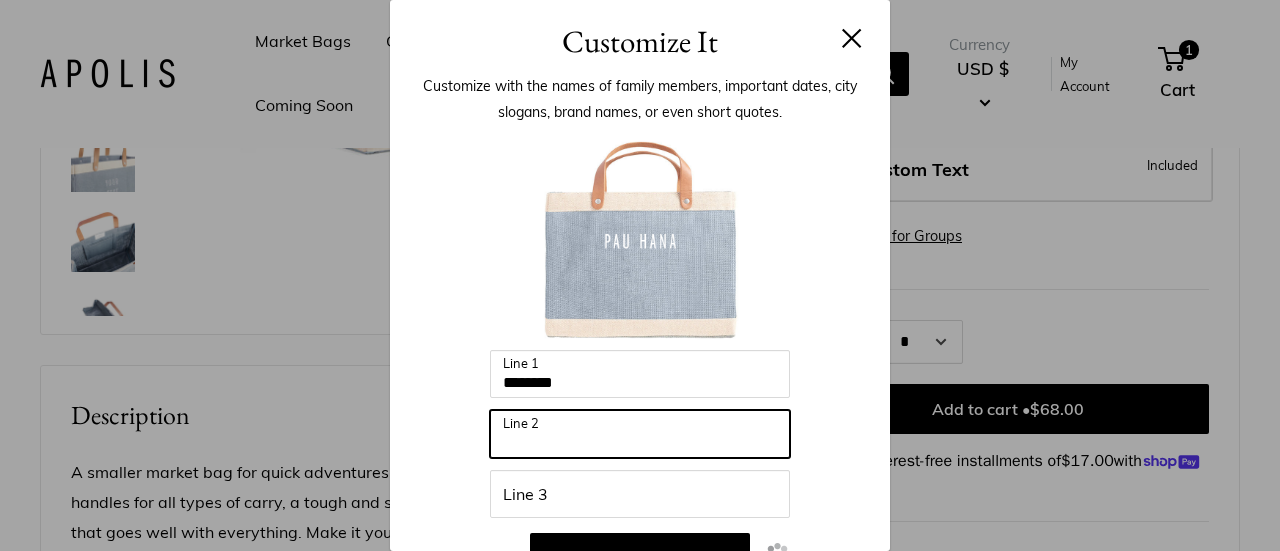 click on "Line 2" at bounding box center (640, 434) 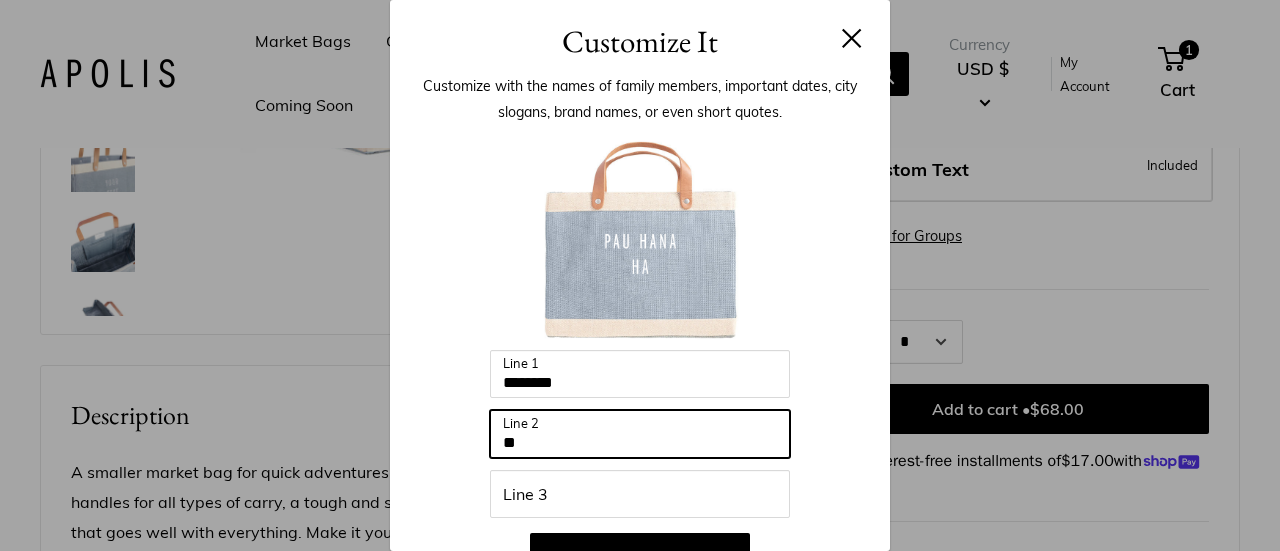 type on "*" 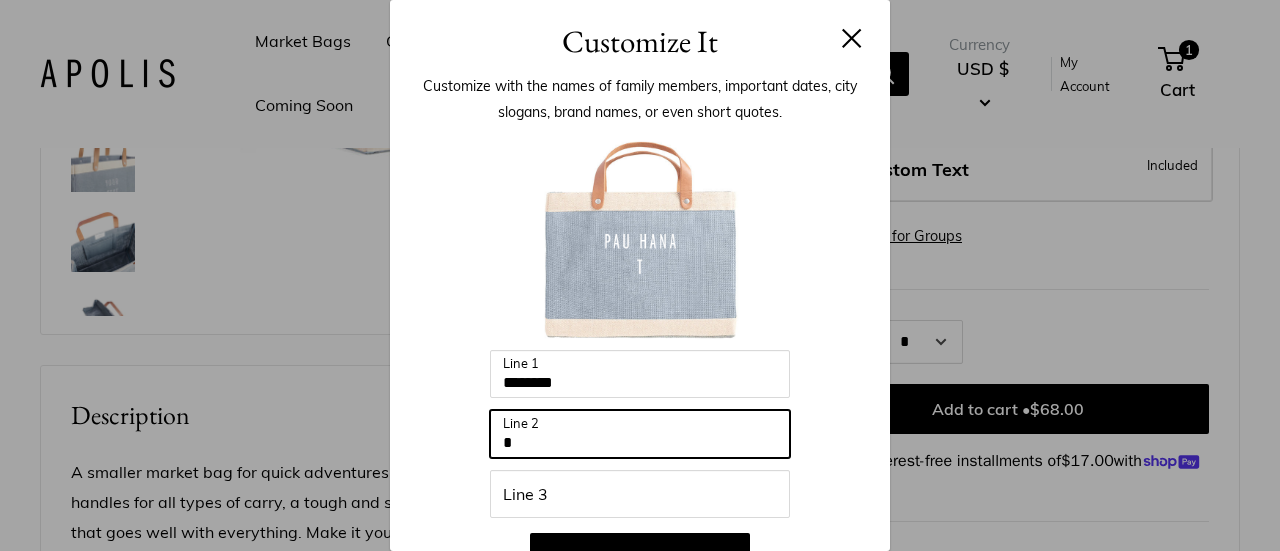 type on "*****" 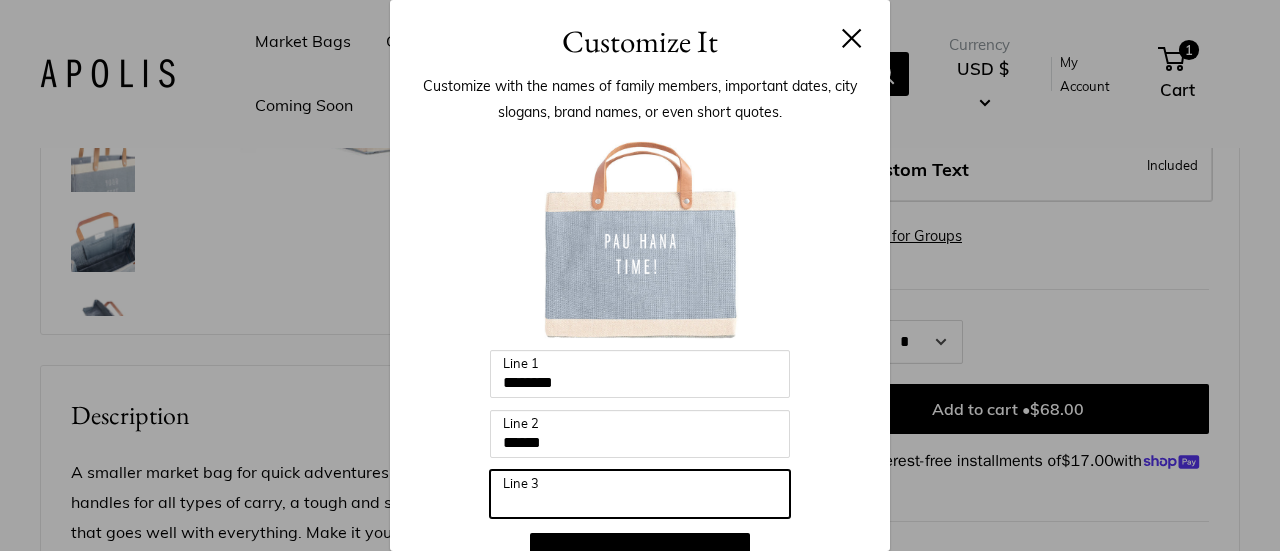 click on "Line 3" at bounding box center [640, 494] 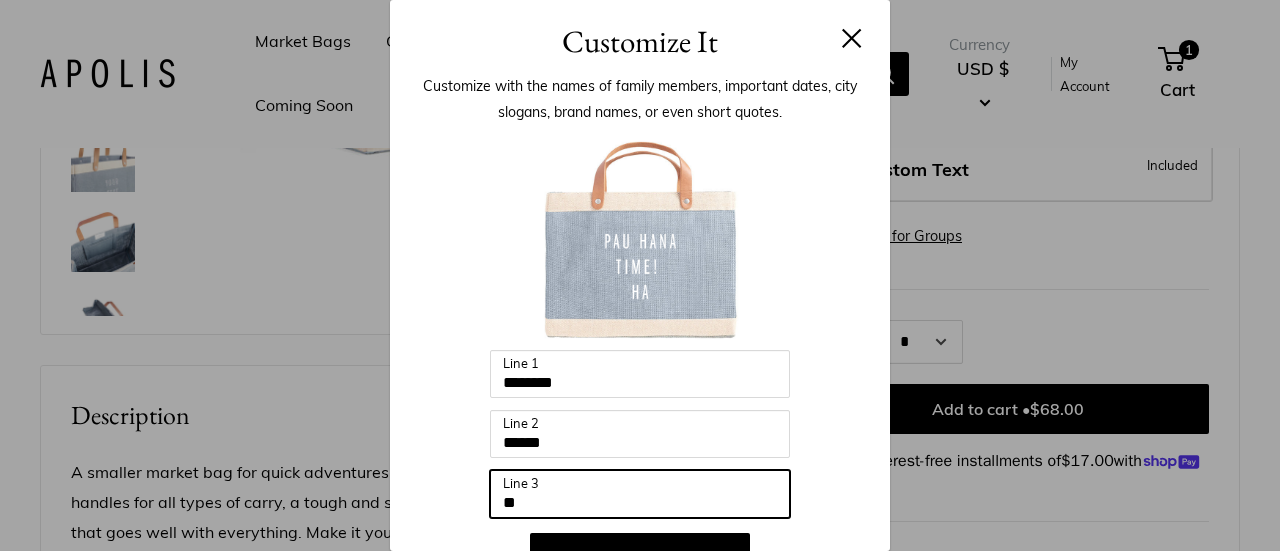 type on "*" 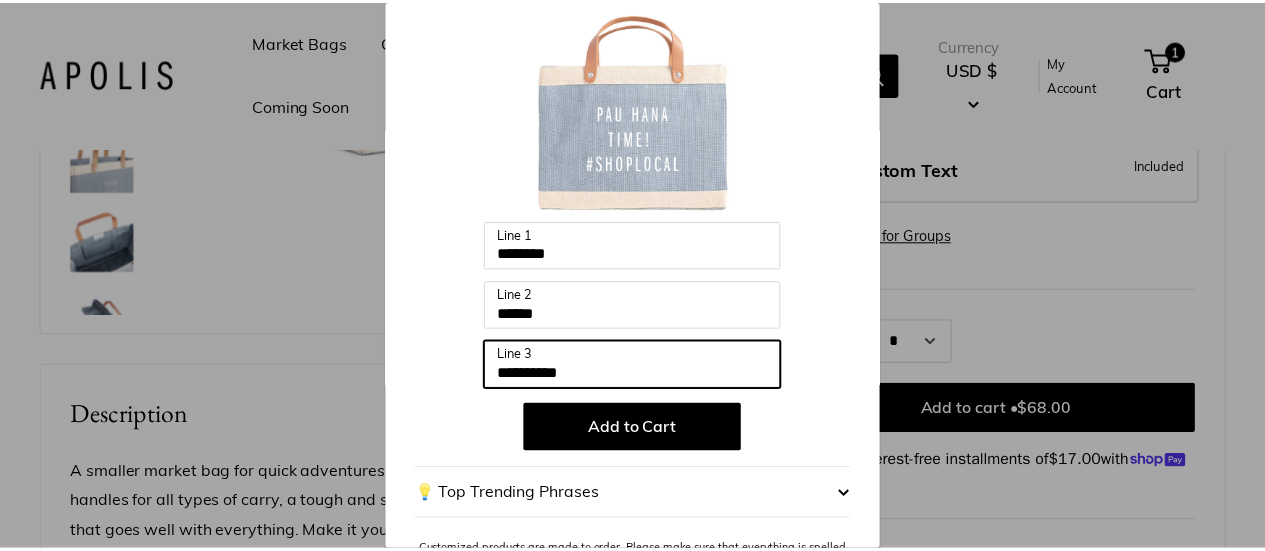 scroll, scrollTop: 166, scrollLeft: 0, axis: vertical 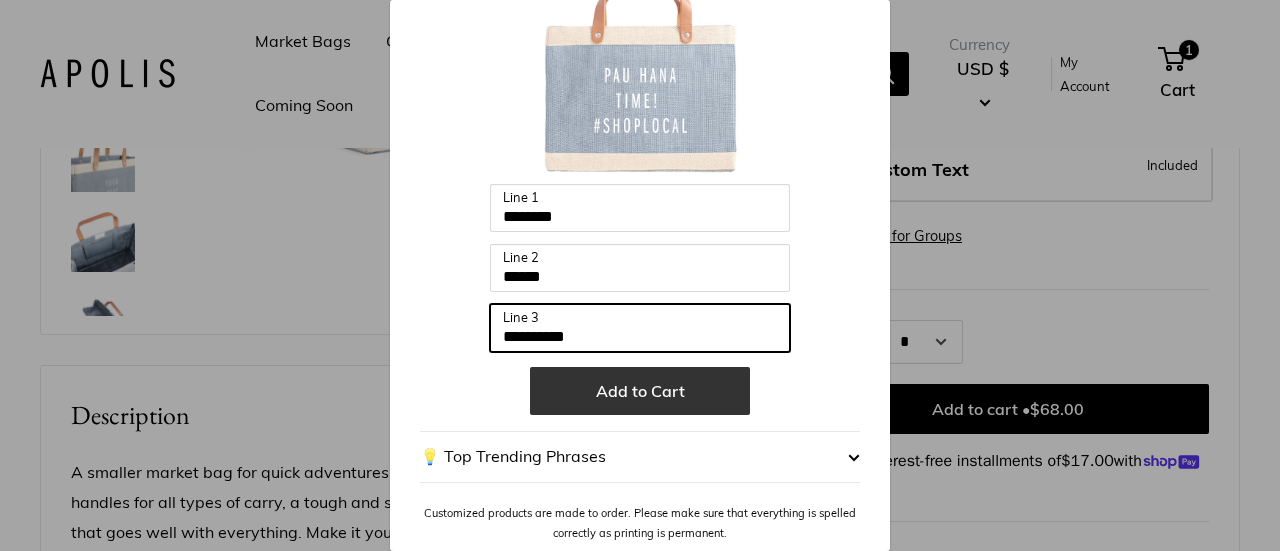 type on "**********" 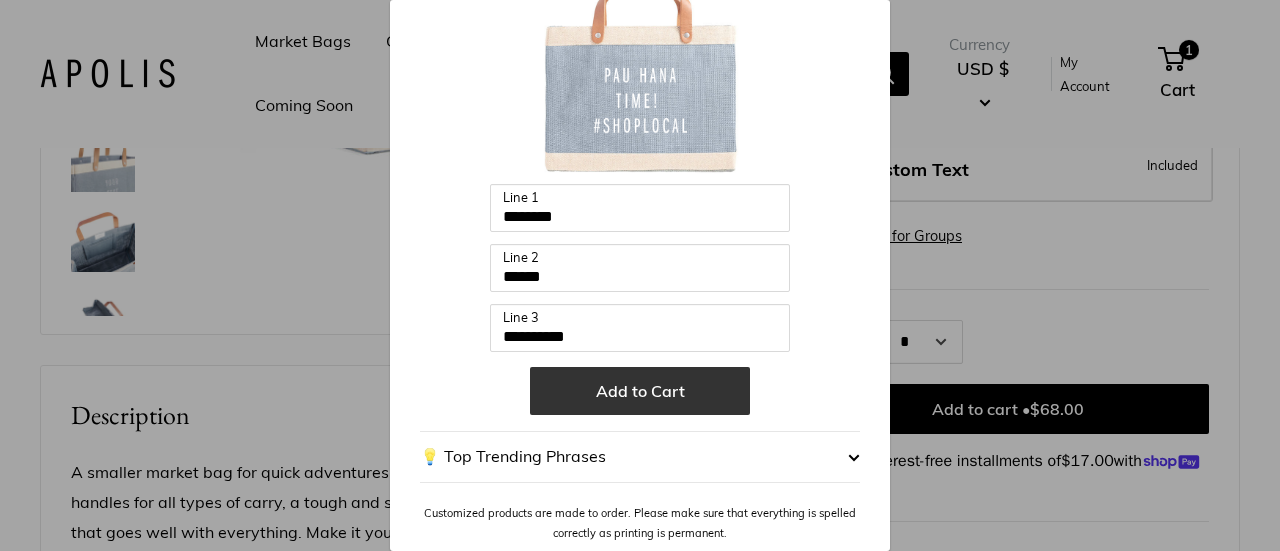 click on "Add to Cart" at bounding box center [640, 391] 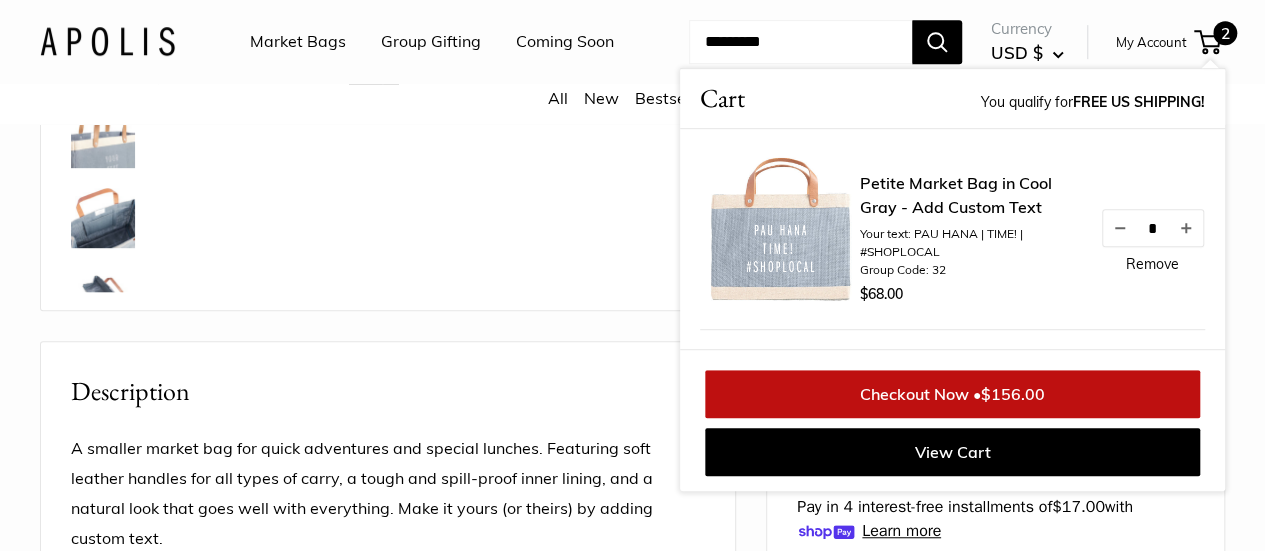click on "Best Seller" at bounding box center (388, -8) 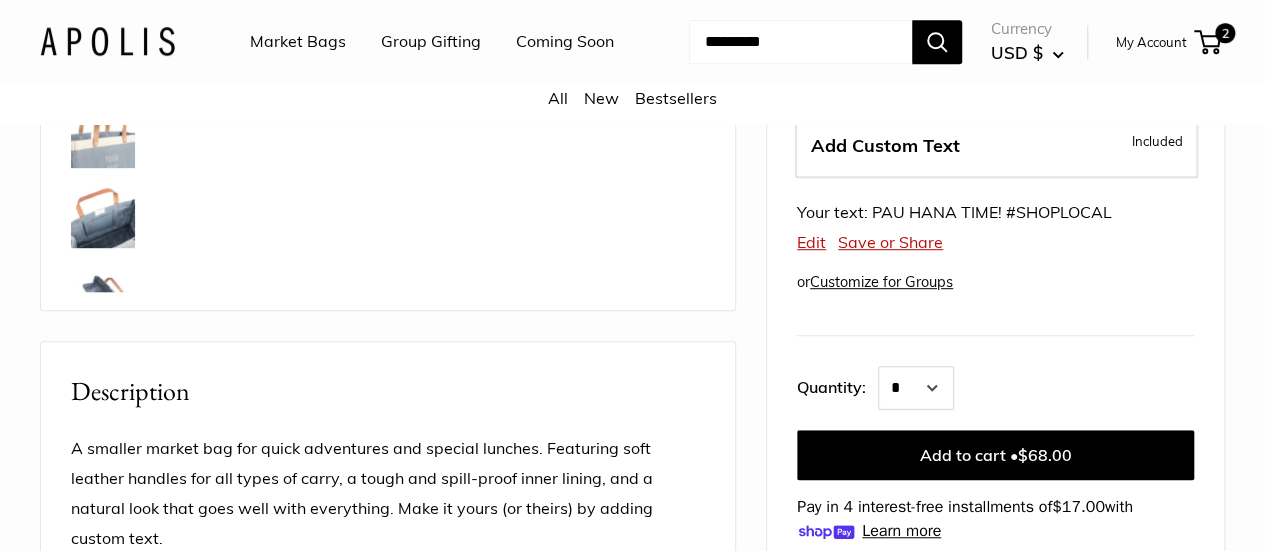 click on "Market Bags" at bounding box center (298, 42) 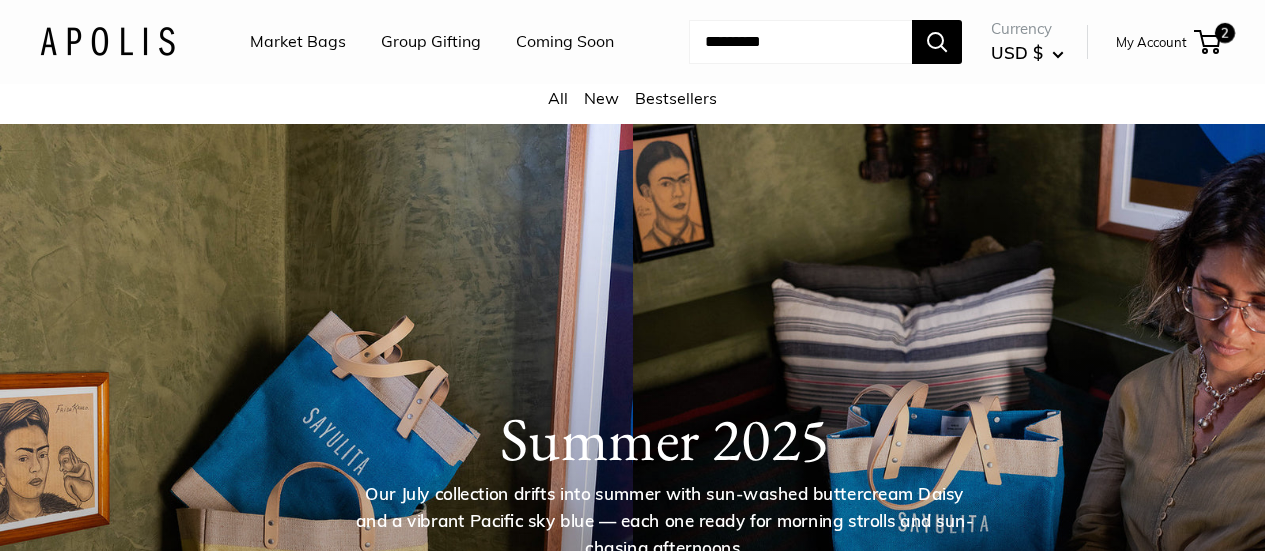 scroll, scrollTop: 0, scrollLeft: 0, axis: both 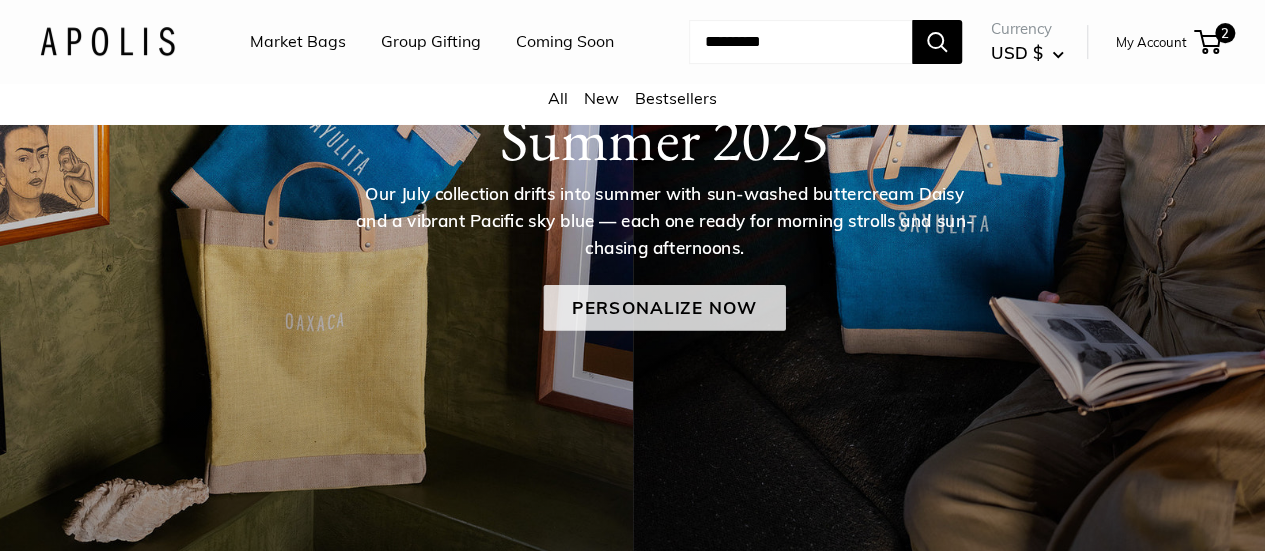 click on "Personalize Now" at bounding box center [664, 308] 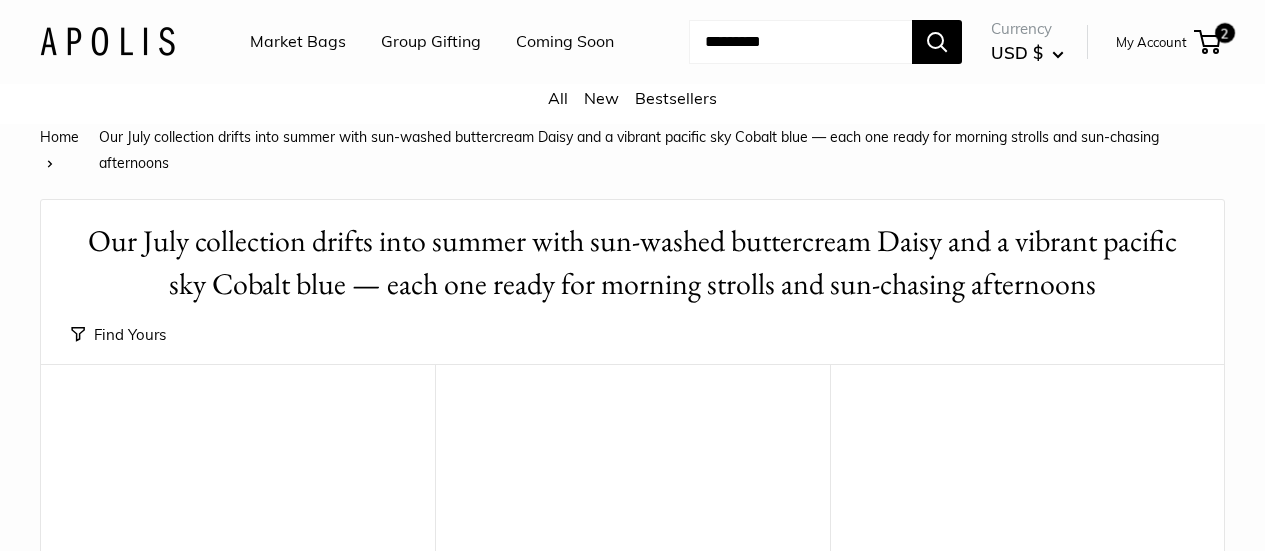 scroll, scrollTop: 0, scrollLeft: 0, axis: both 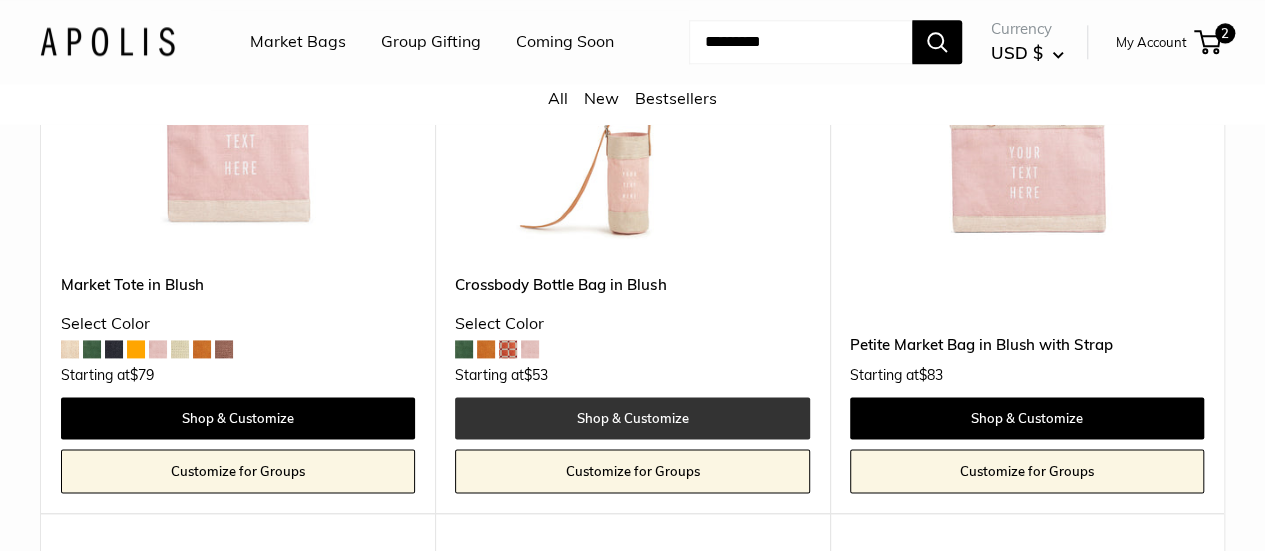 click on "Shop & Customize" at bounding box center (632, 418) 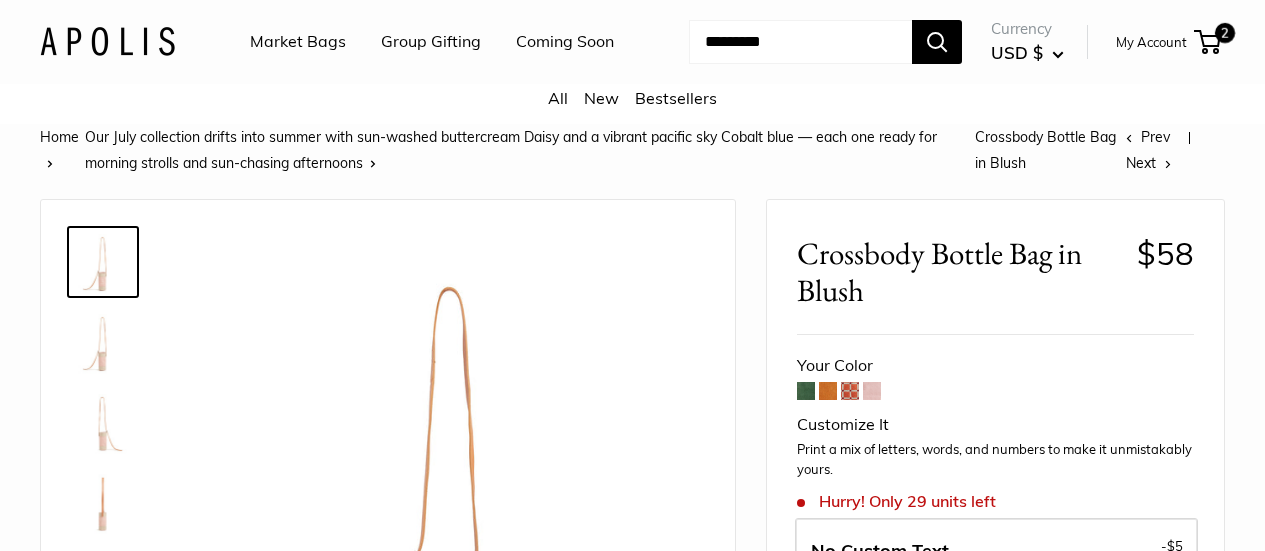 scroll, scrollTop: 0, scrollLeft: 0, axis: both 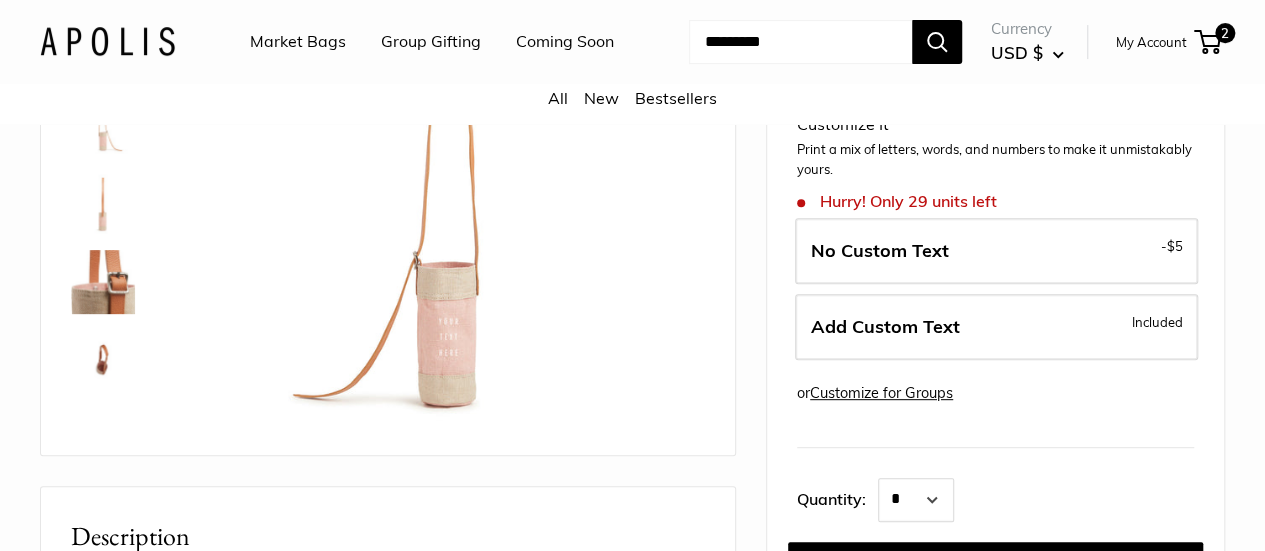 click on "Add Custom Text" at bounding box center (885, 326) 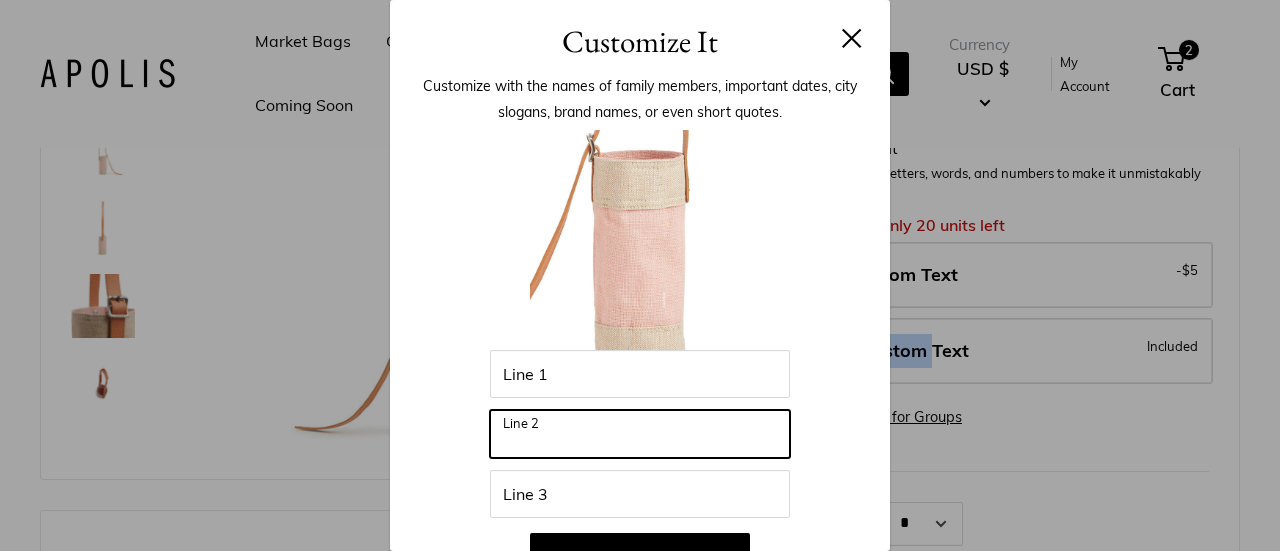 click on "Line 2" at bounding box center (640, 434) 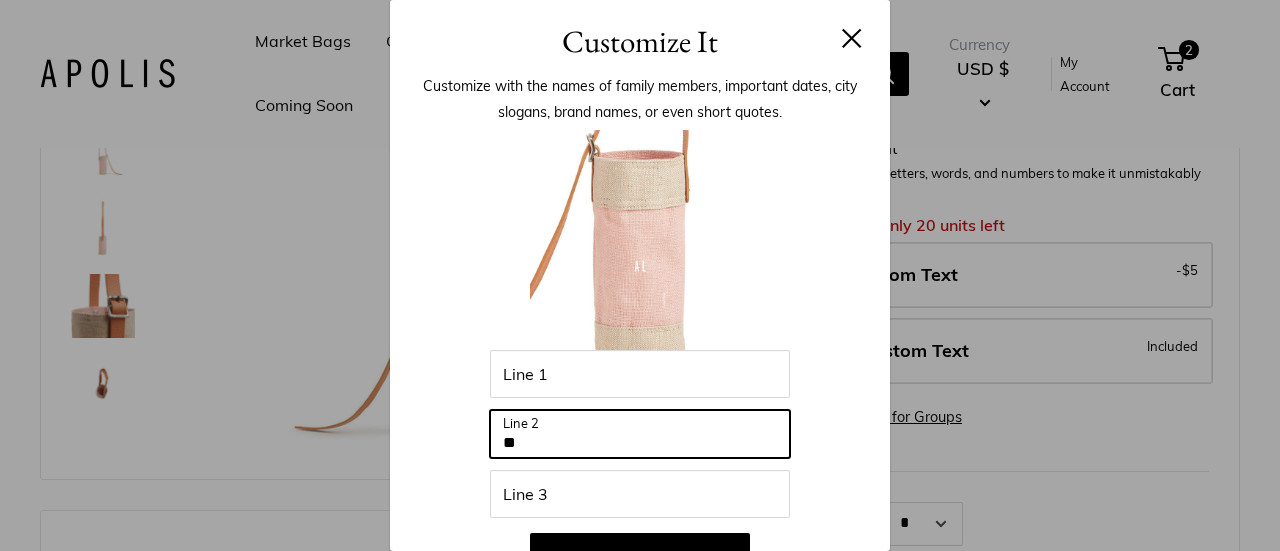 type on "*****" 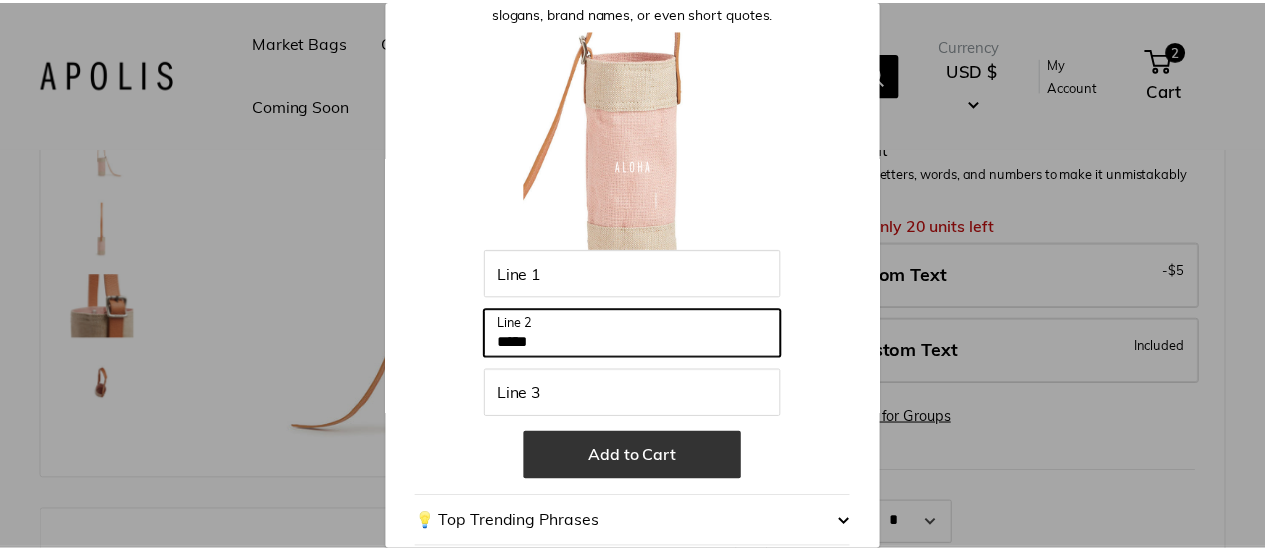 scroll, scrollTop: 166, scrollLeft: 0, axis: vertical 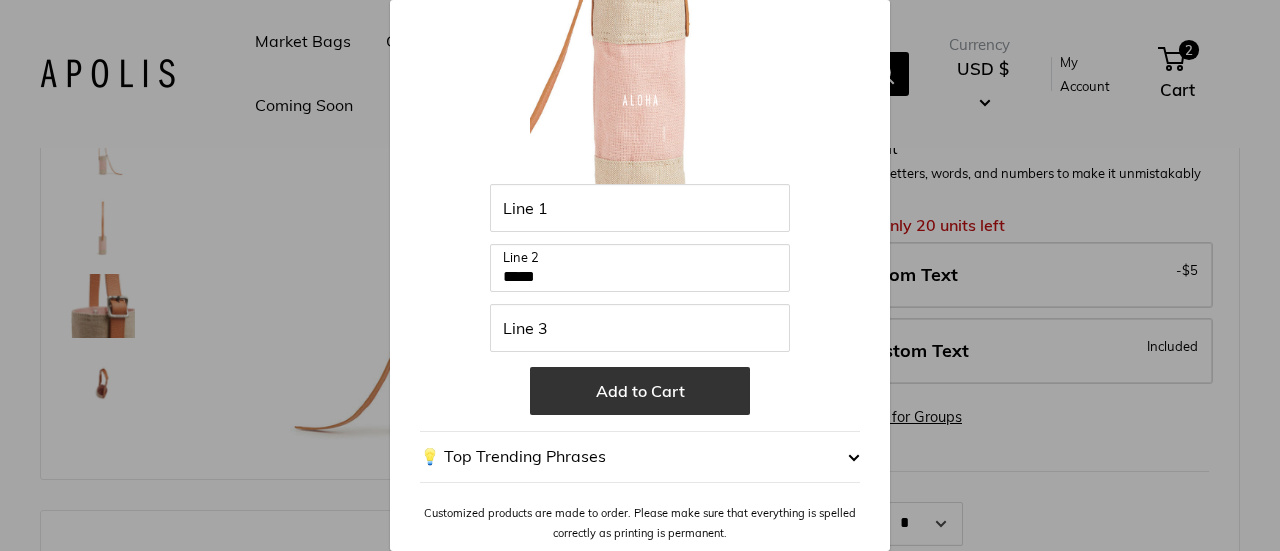 click on "Add to Cart" at bounding box center [640, 391] 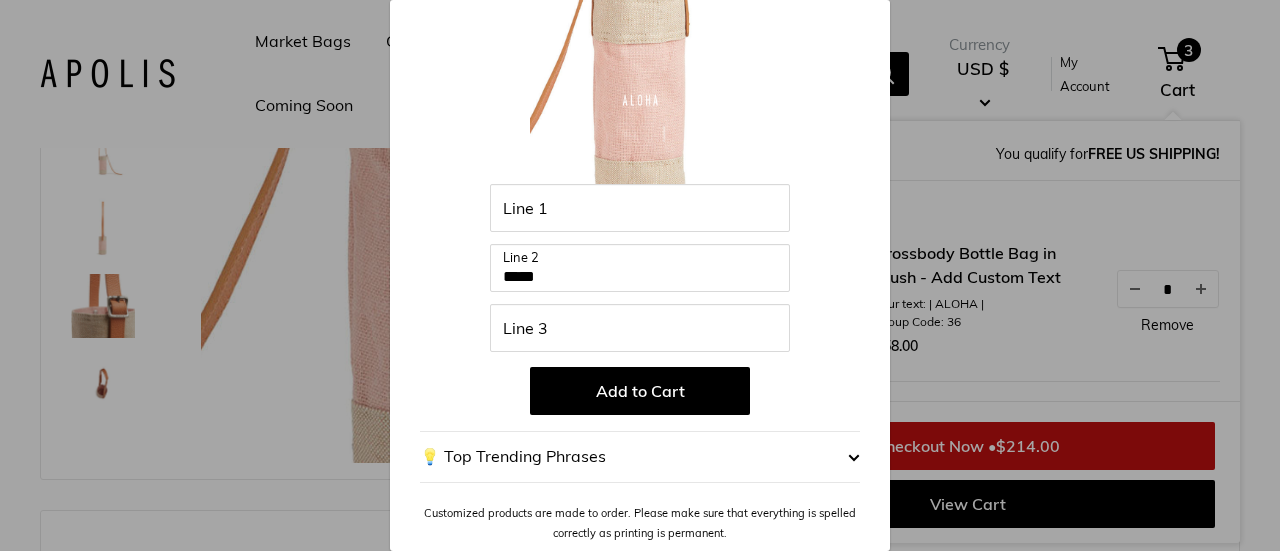 click on "Customize It
Customize with the names of family members, important dates, city slogans, brand names, or even short quotes.
Enter 33 letters
Line 1
*****
Line 2
Line 3
Add to Cart
💡 Top Trending Phrases
Looking for inspiration? Select one of these: My Serotonin Levels Are Low" at bounding box center (640, 275) 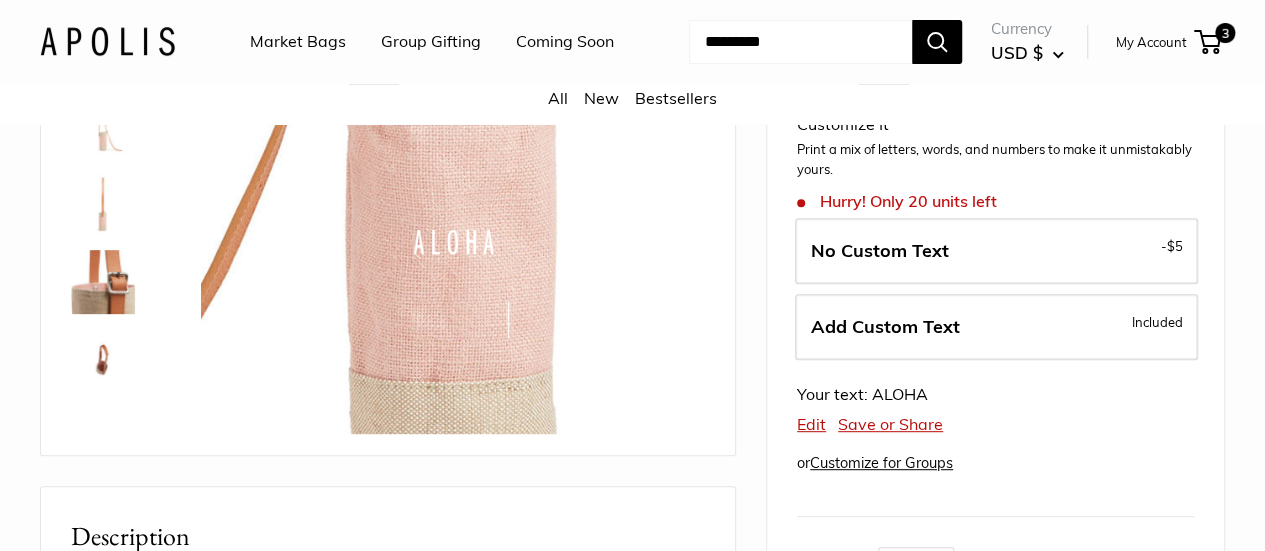 click on "Market Bags" at bounding box center [298, 42] 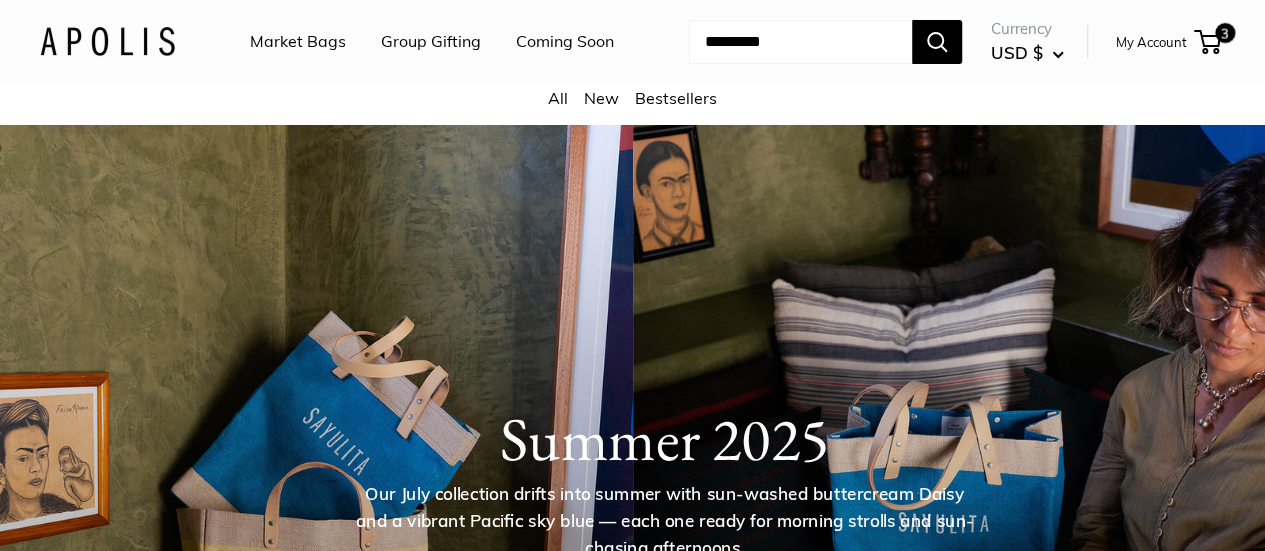 scroll, scrollTop: 300, scrollLeft: 0, axis: vertical 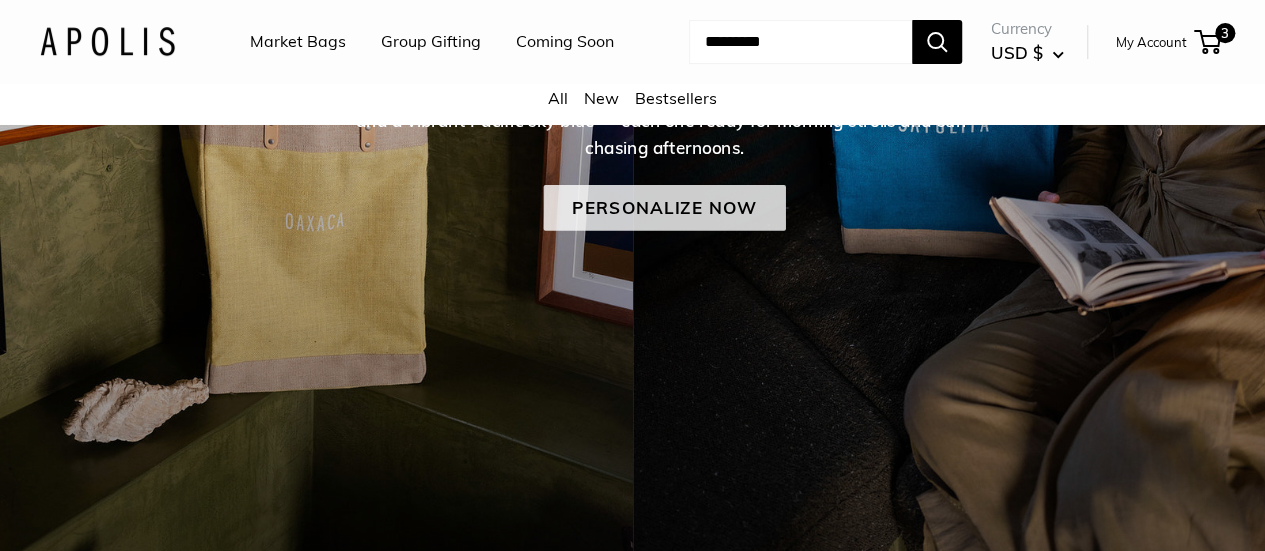 click on "Personalize Now" at bounding box center [664, 208] 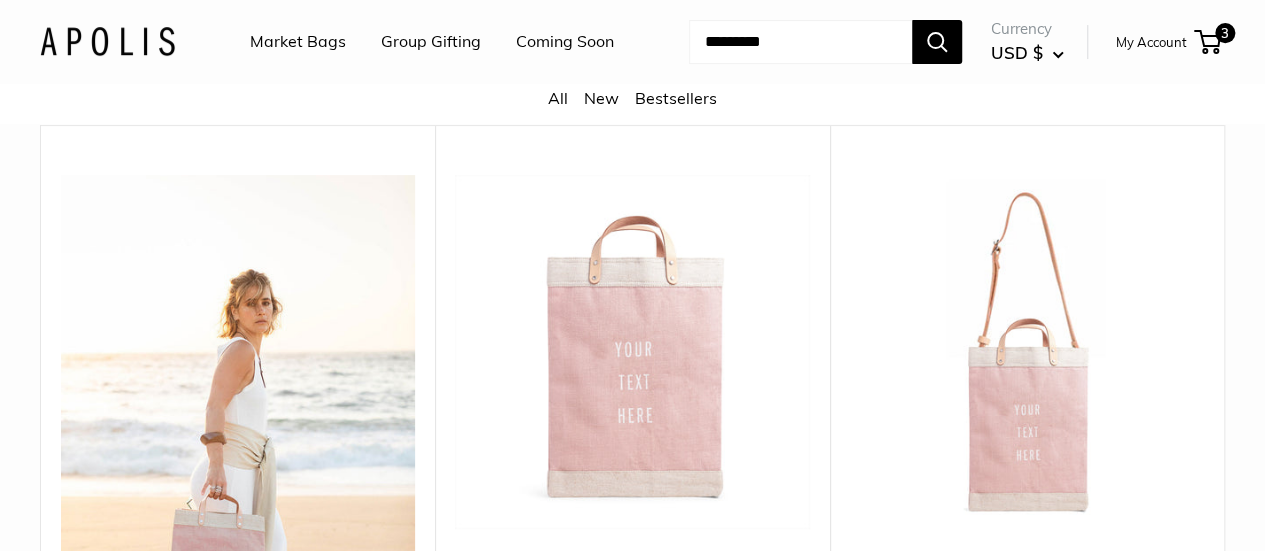 scroll, scrollTop: 300, scrollLeft: 0, axis: vertical 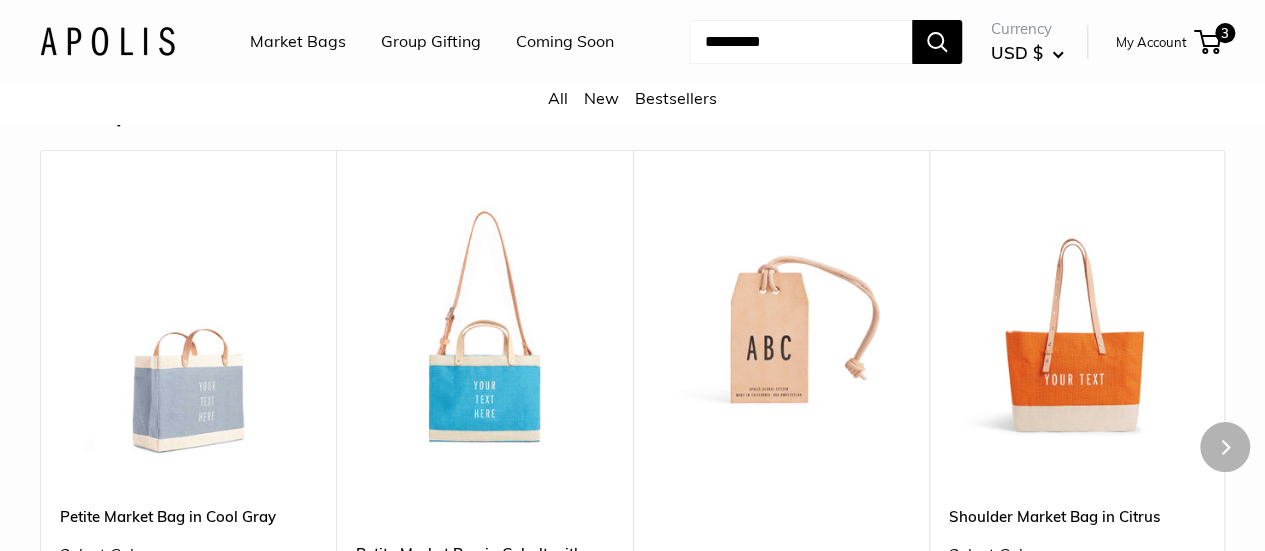 click at bounding box center (0, 0) 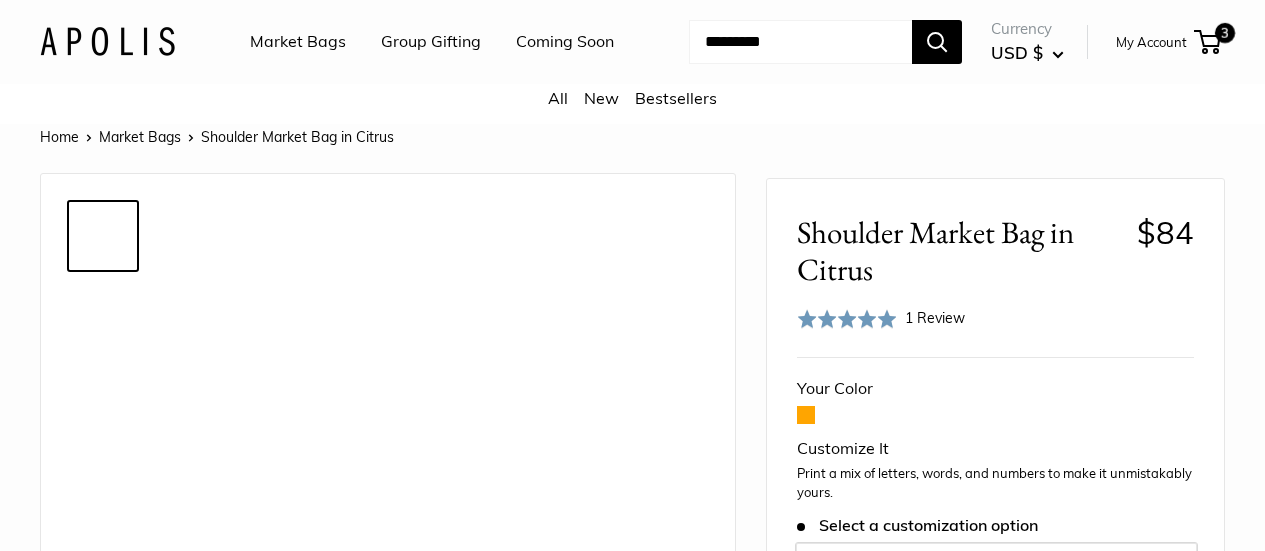 scroll, scrollTop: 0, scrollLeft: 0, axis: both 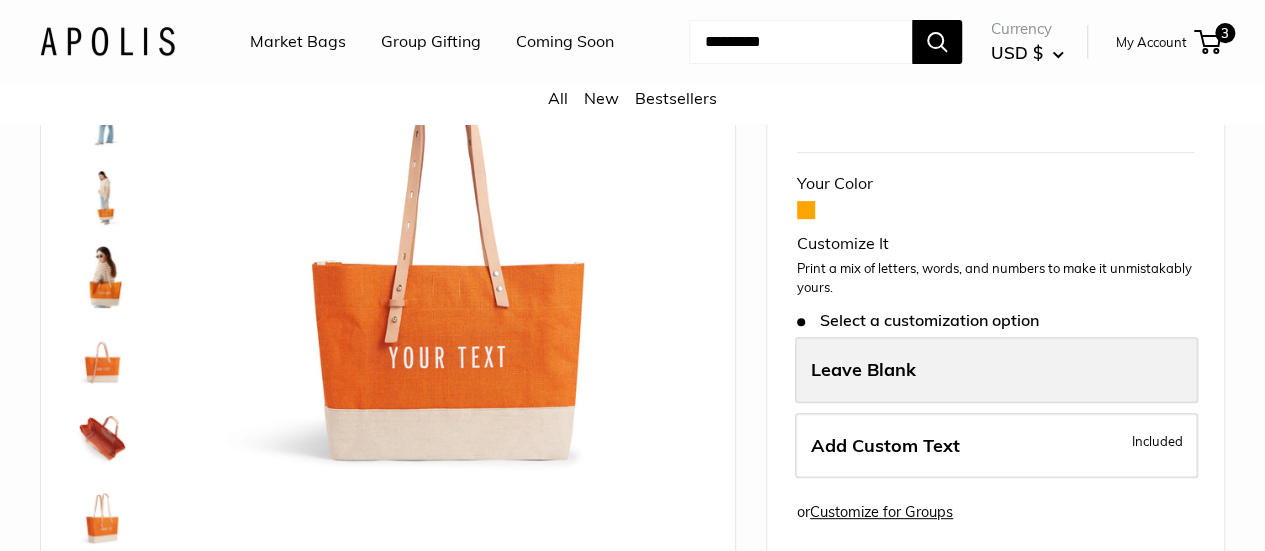 click on "Leave Blank" at bounding box center (863, 369) 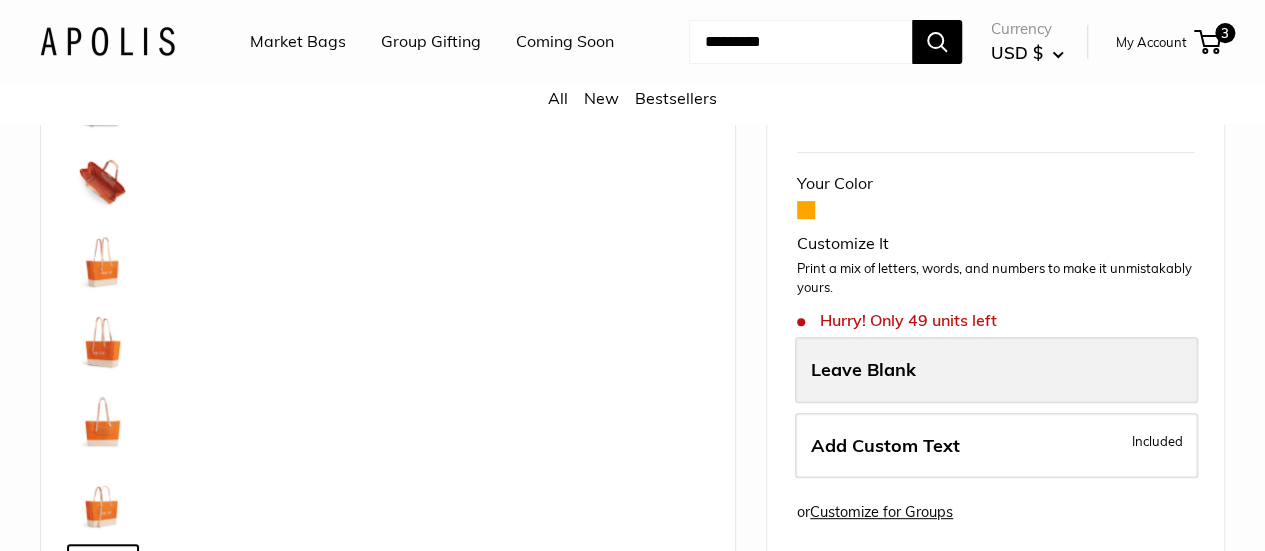 scroll, scrollTop: 288, scrollLeft: 0, axis: vertical 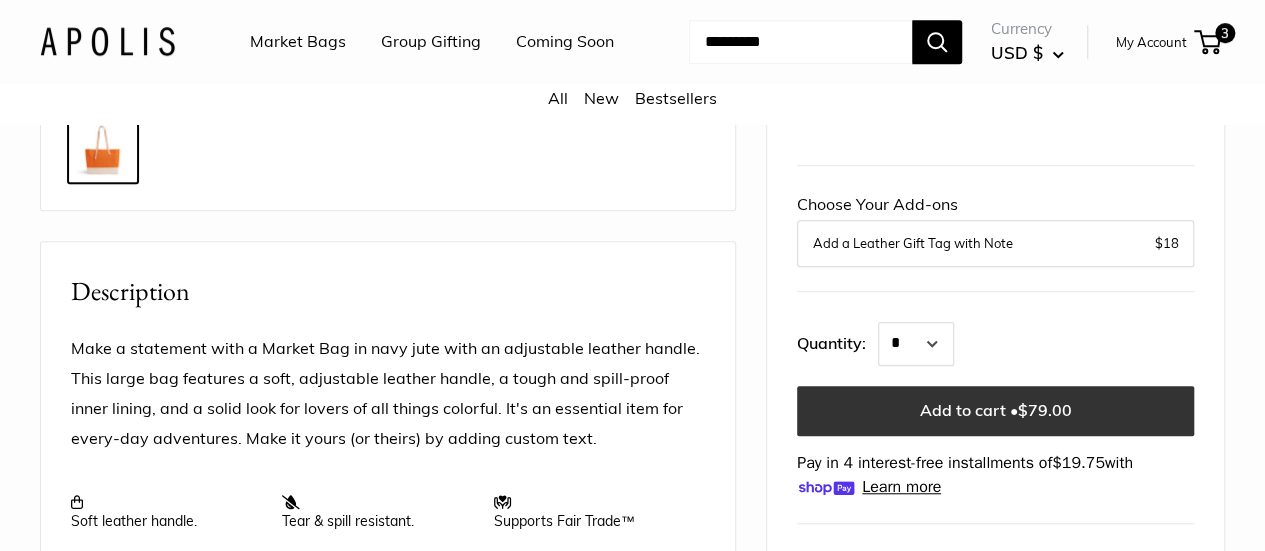 click on "Add to cart •  $79.00" at bounding box center (995, 411) 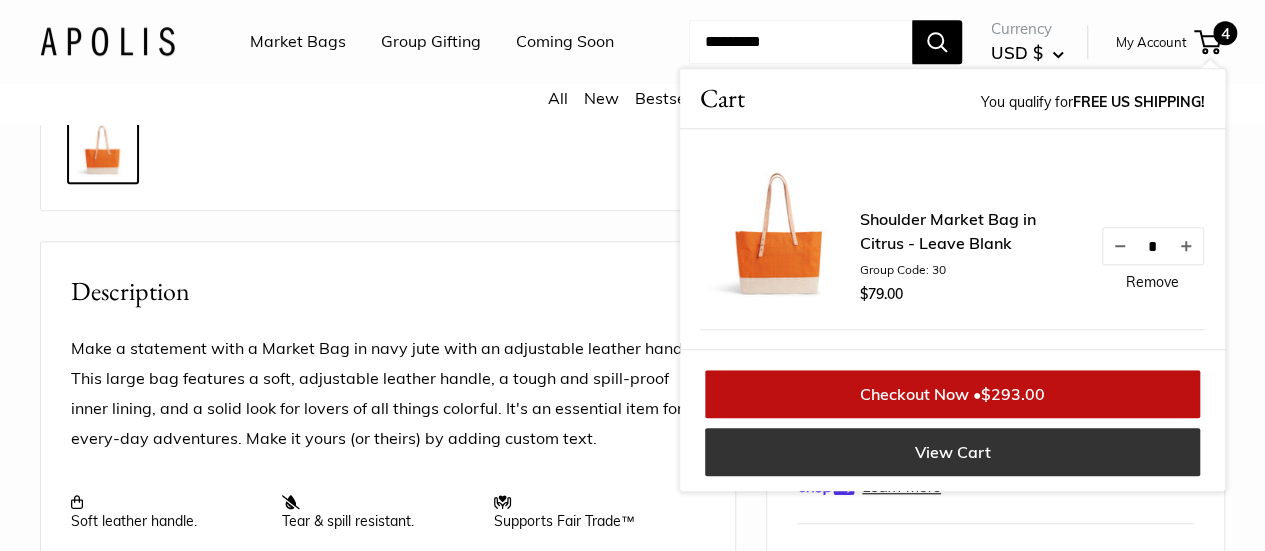 click on "View Cart" at bounding box center (952, 452) 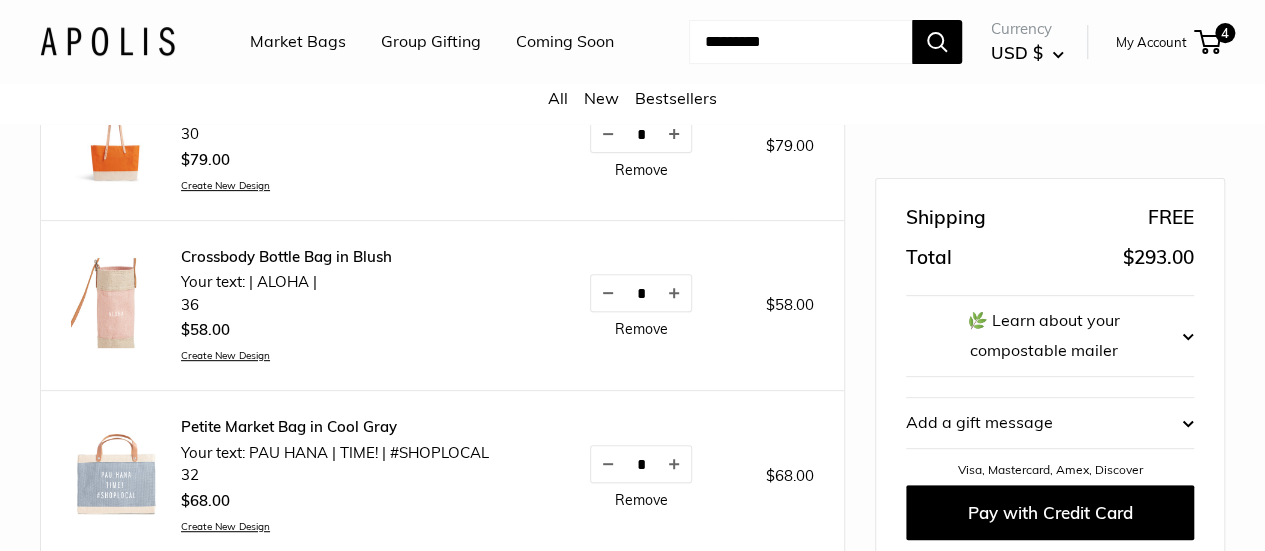 scroll, scrollTop: 342, scrollLeft: 0, axis: vertical 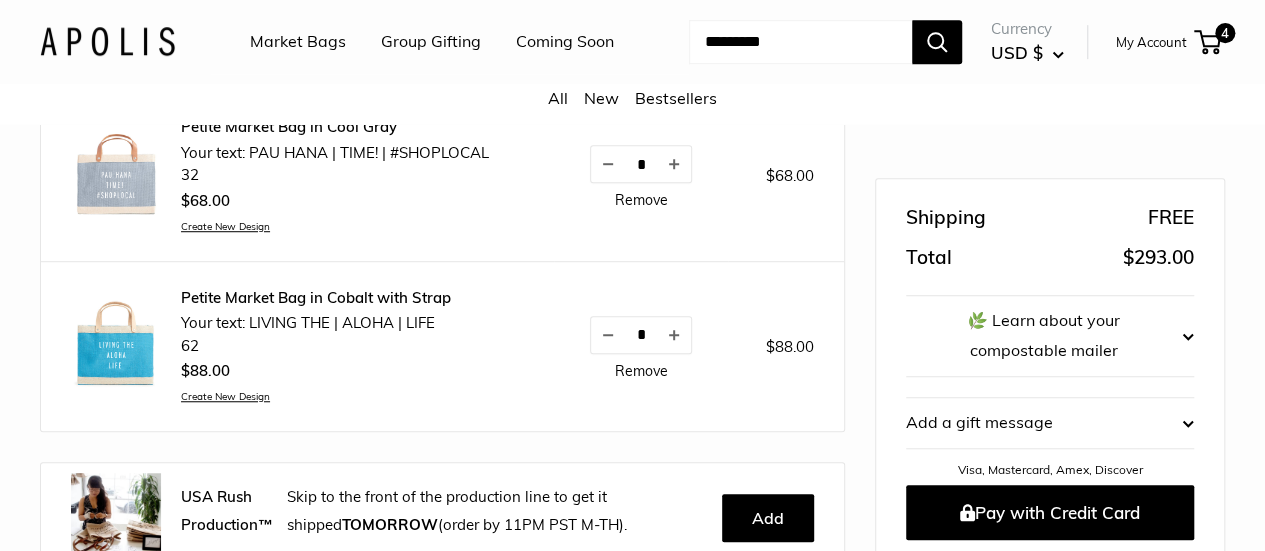 click on "Create New Design" at bounding box center (335, 226) 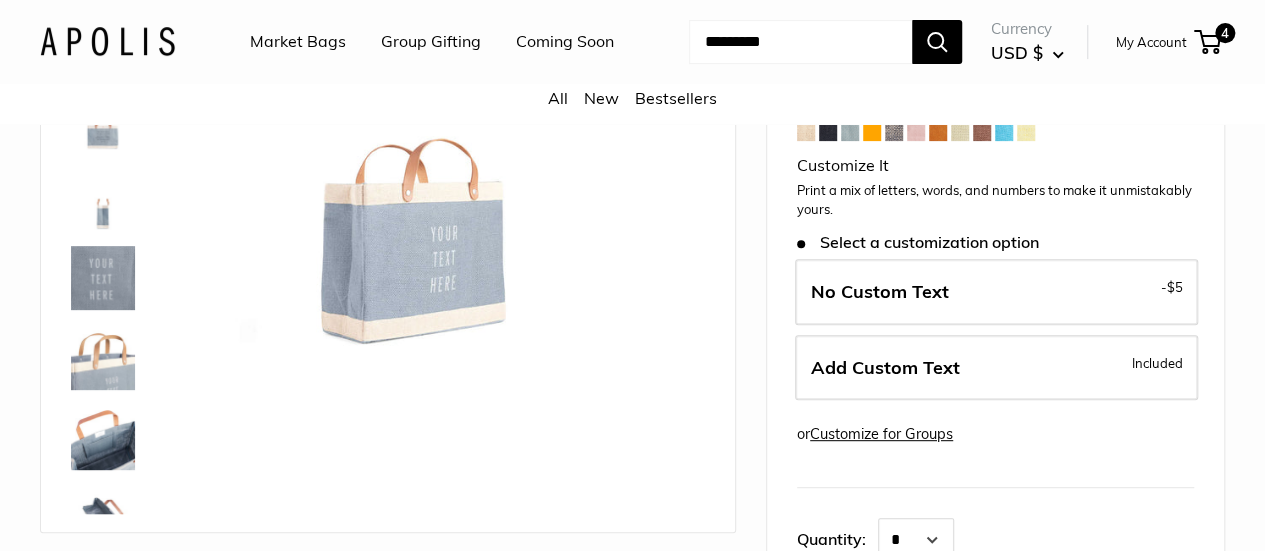 scroll, scrollTop: 300, scrollLeft: 0, axis: vertical 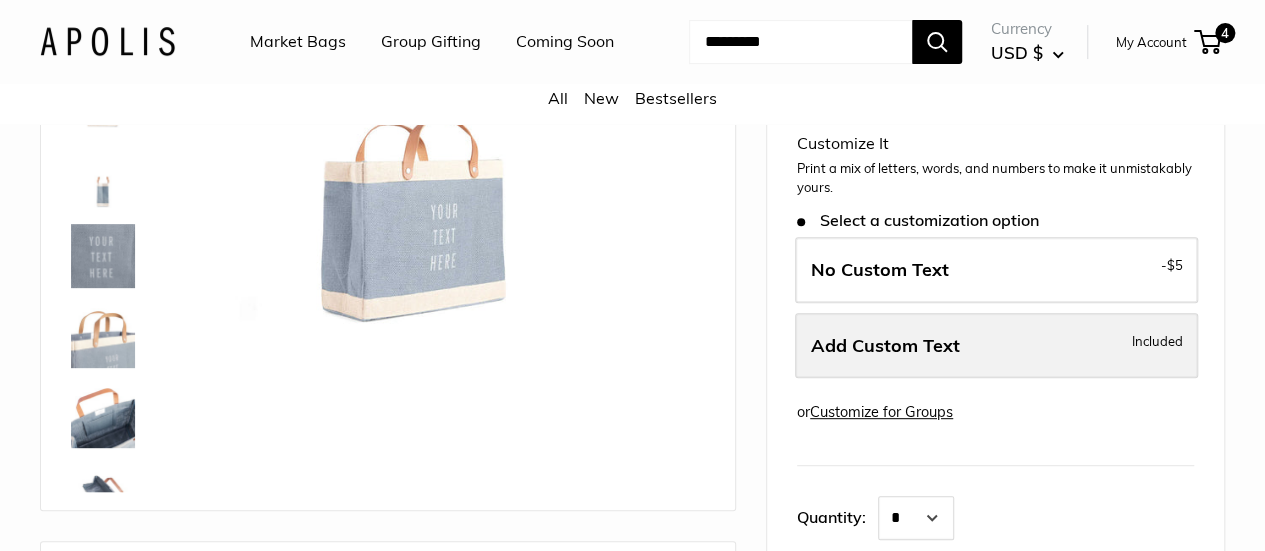 click on "Add Custom Text" at bounding box center (885, 345) 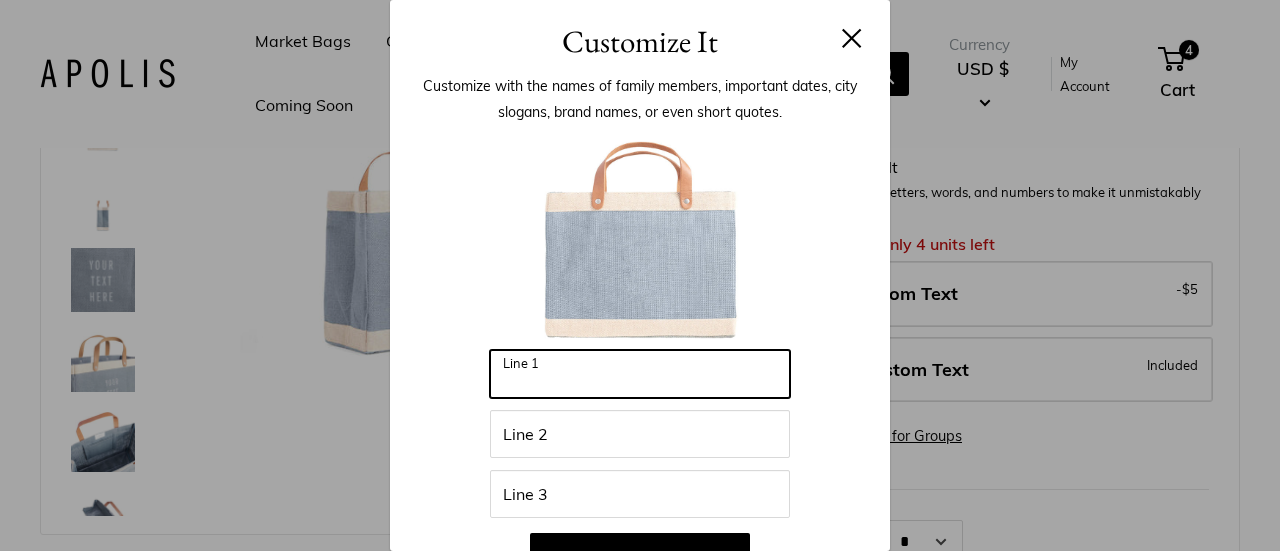 click on "Line 1" at bounding box center (640, 374) 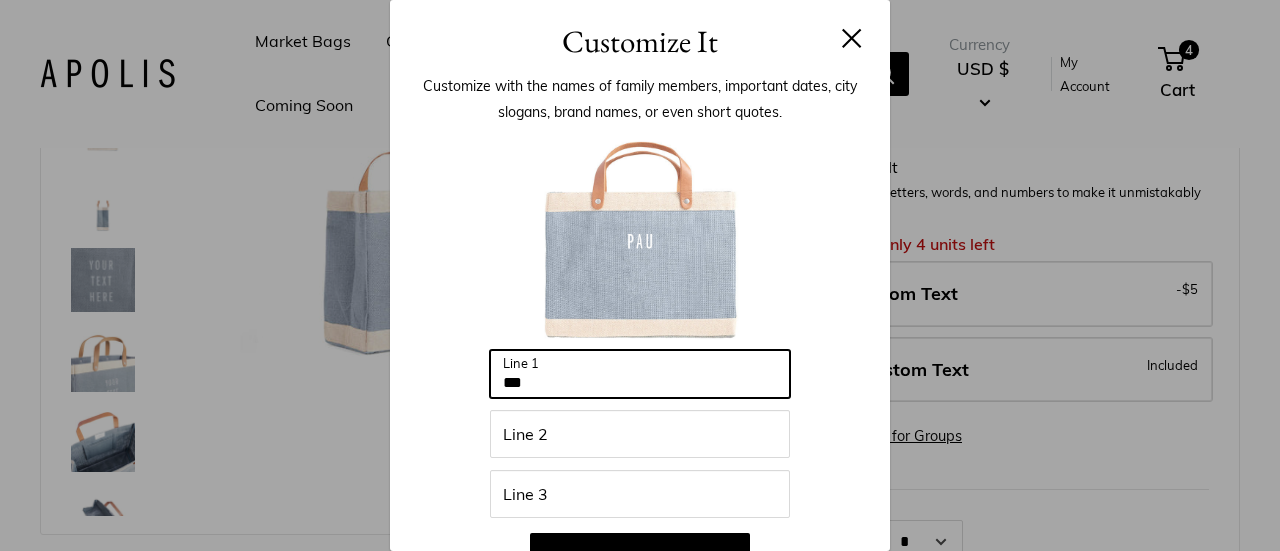 type on "********" 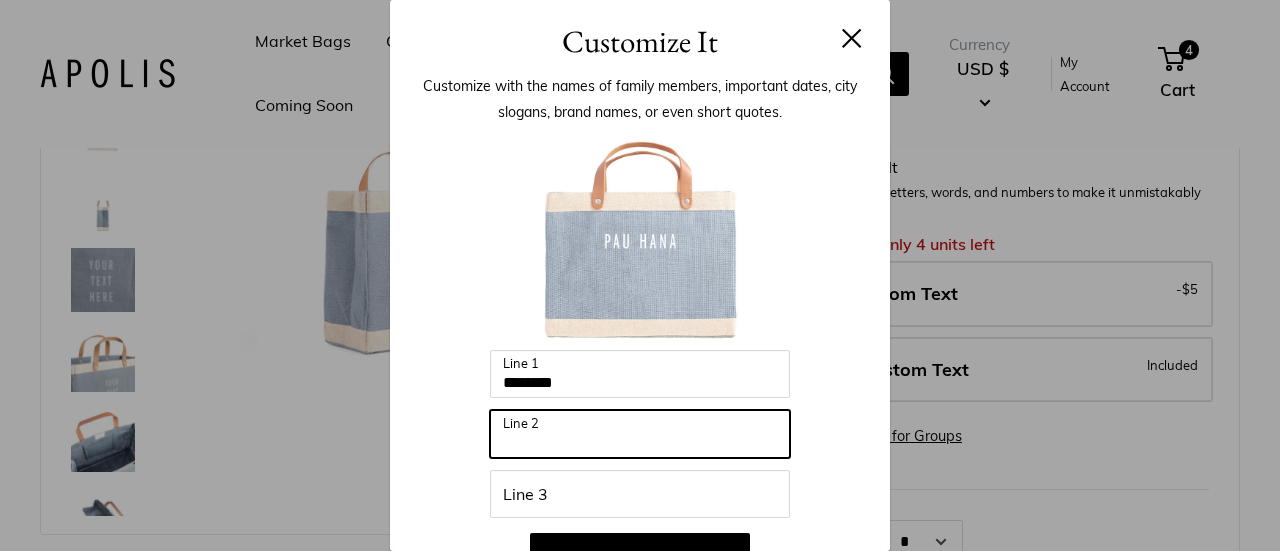 click on "Line 2" at bounding box center [640, 434] 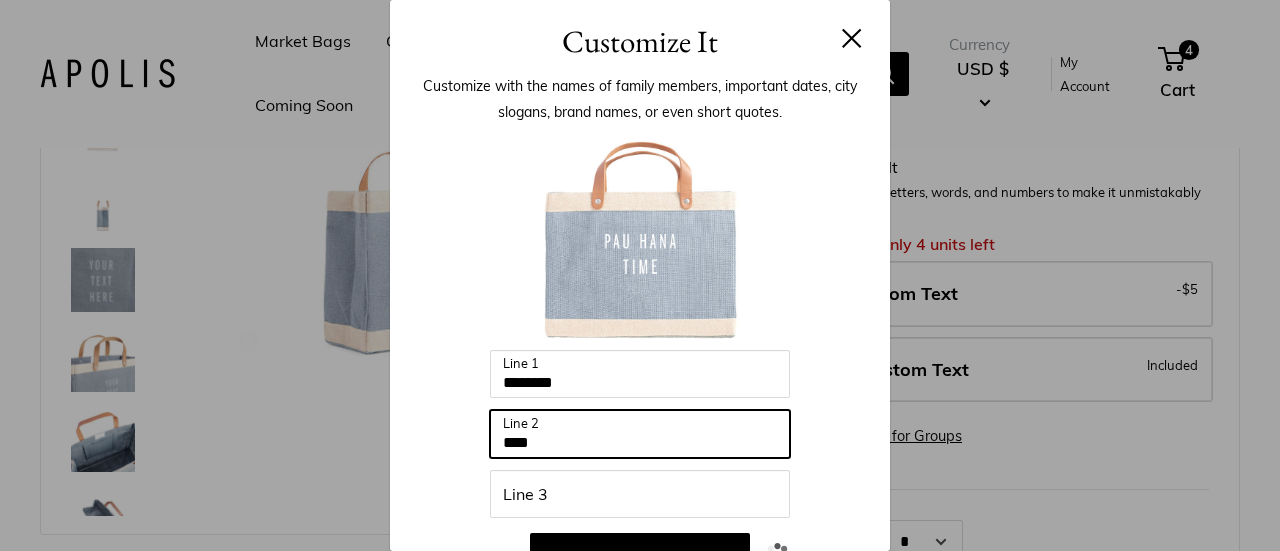 type on "*****" 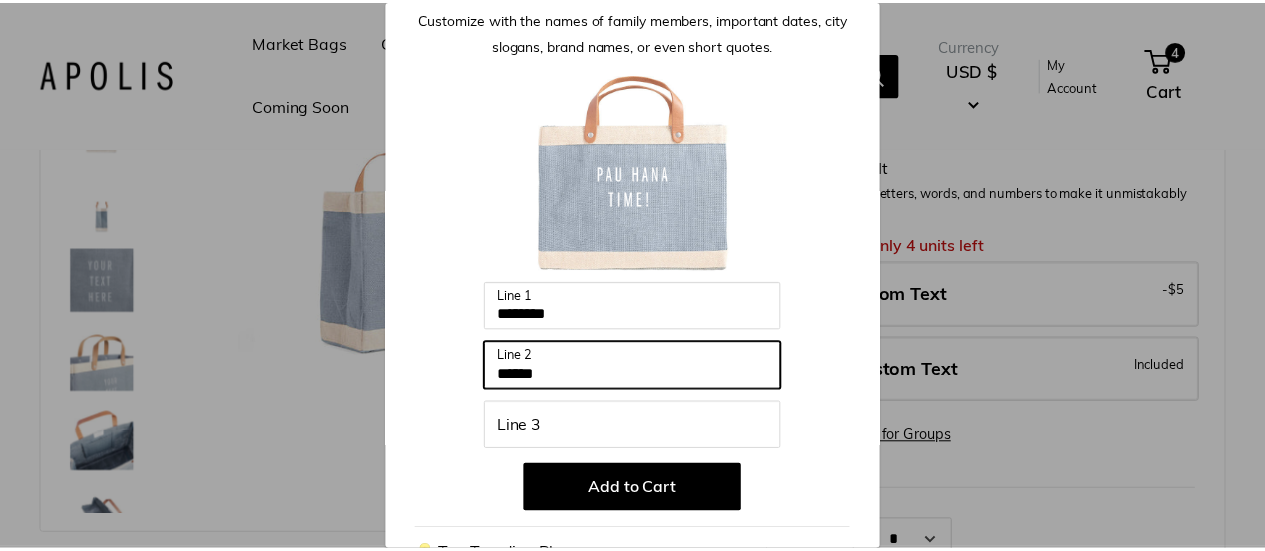 scroll, scrollTop: 100, scrollLeft: 0, axis: vertical 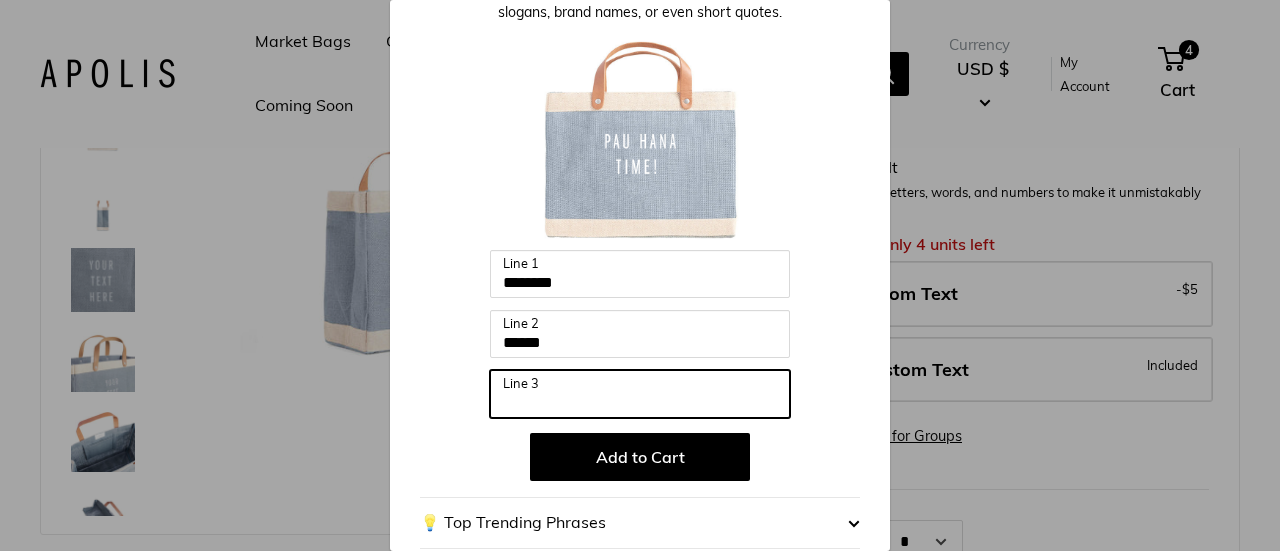 click on "Line 3" at bounding box center (640, 394) 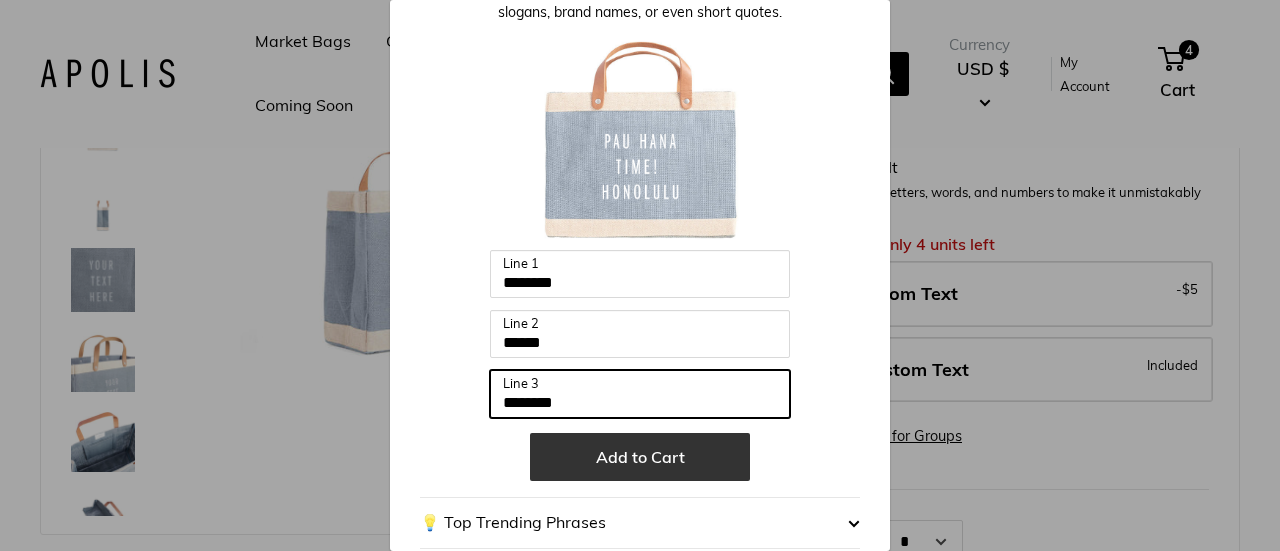 type on "********" 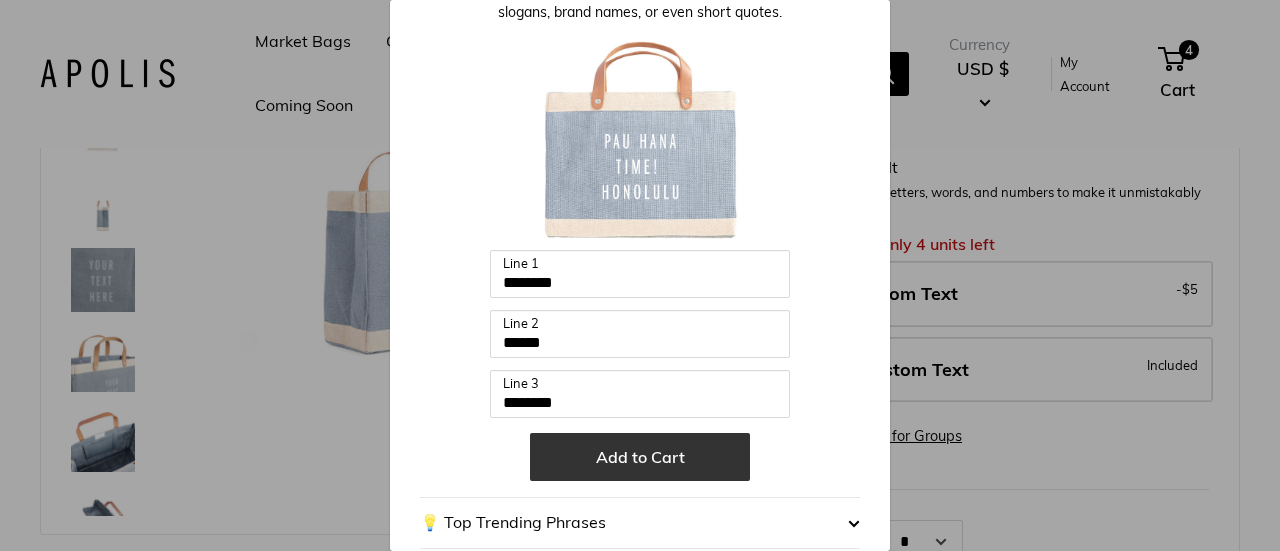click on "Add to Cart" at bounding box center (640, 457) 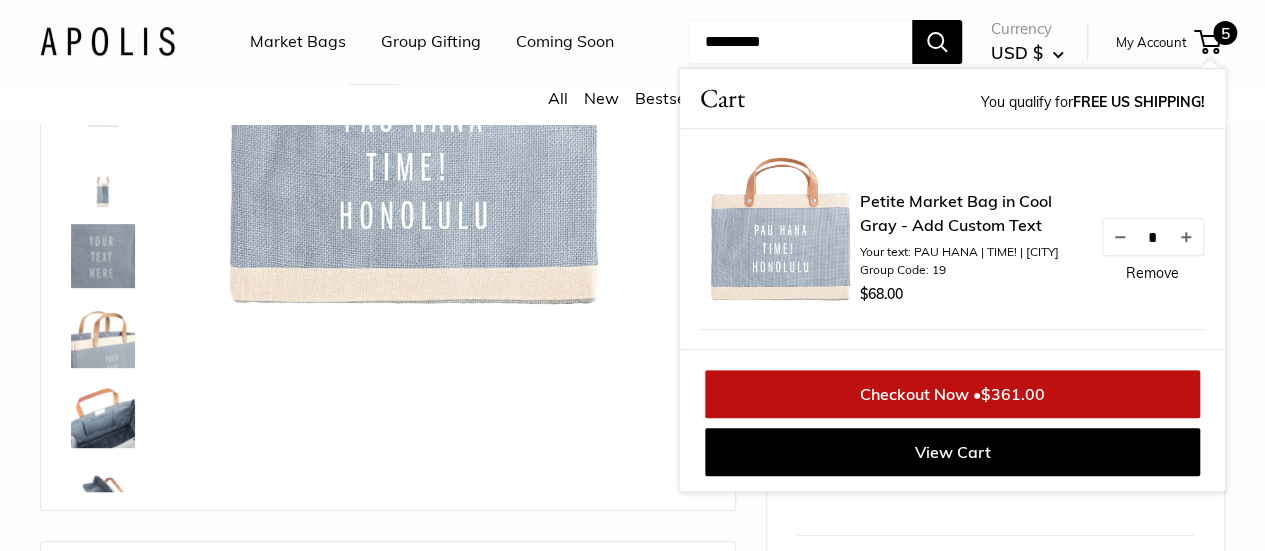 scroll, scrollTop: 200, scrollLeft: 0, axis: vertical 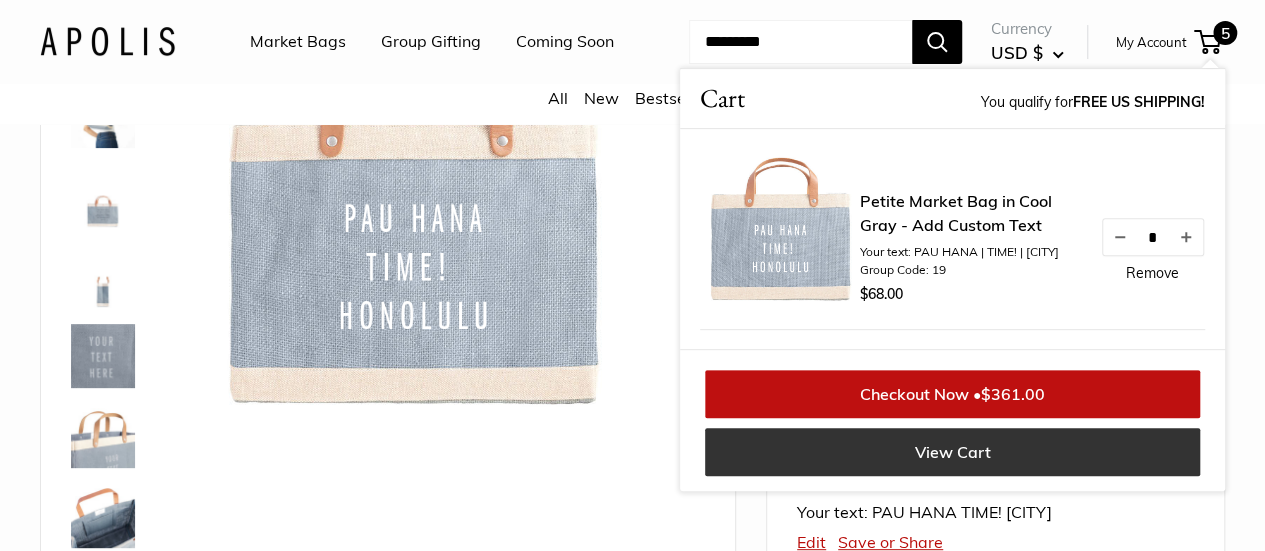 click on "View Cart" at bounding box center (952, 452) 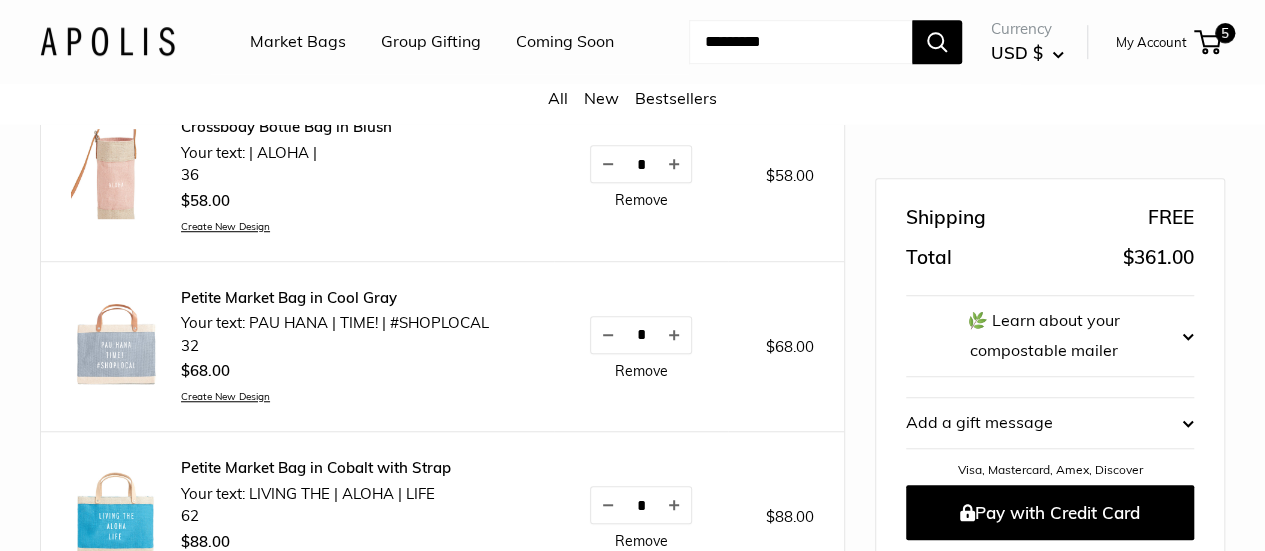 scroll, scrollTop: 586, scrollLeft: 0, axis: vertical 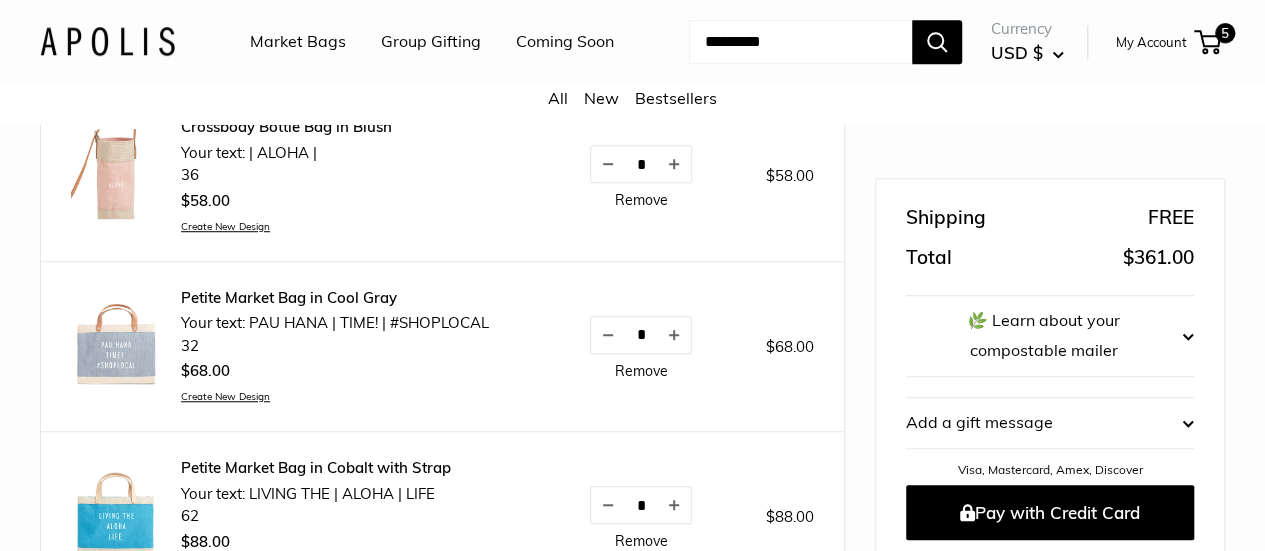 click on "Remove" at bounding box center [641, 371] 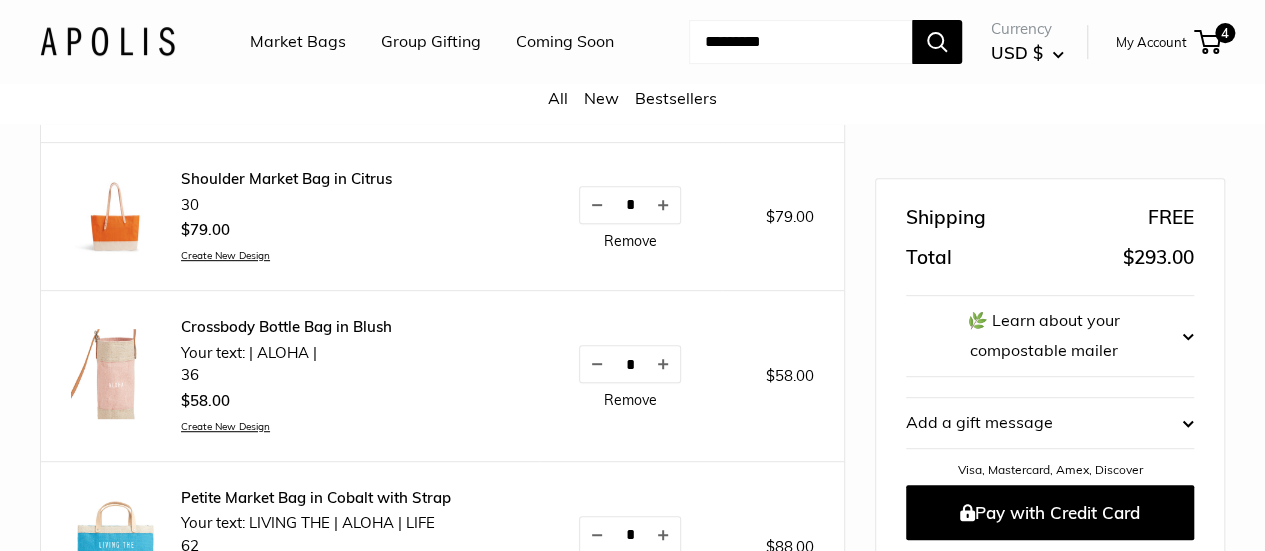 scroll, scrollTop: 186, scrollLeft: 0, axis: vertical 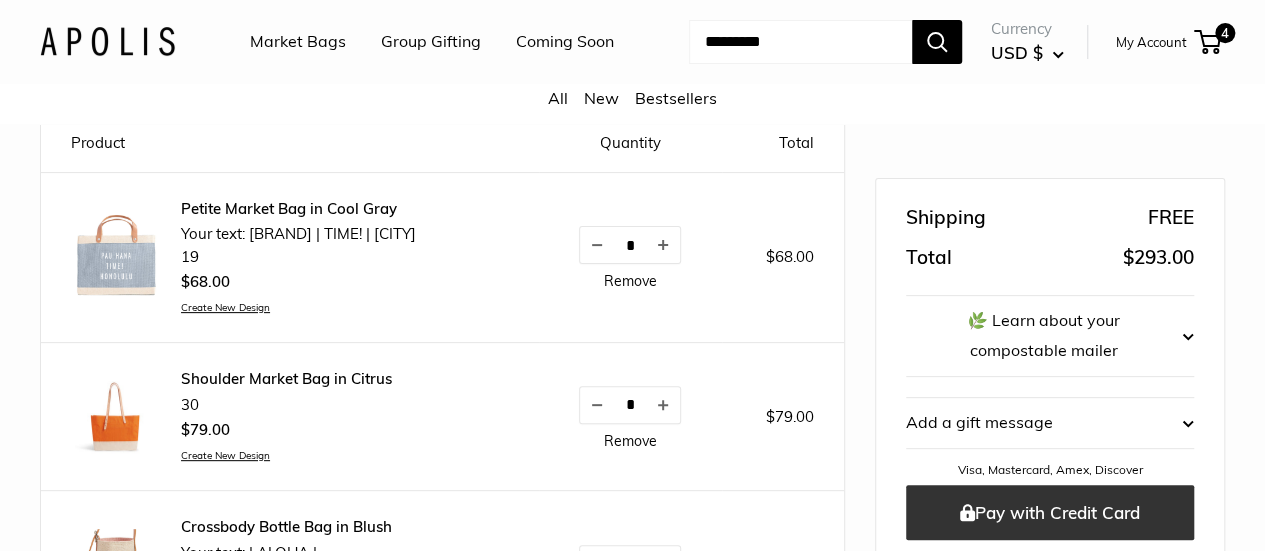 click on "Pay with Credit Card" at bounding box center (1050, 512) 